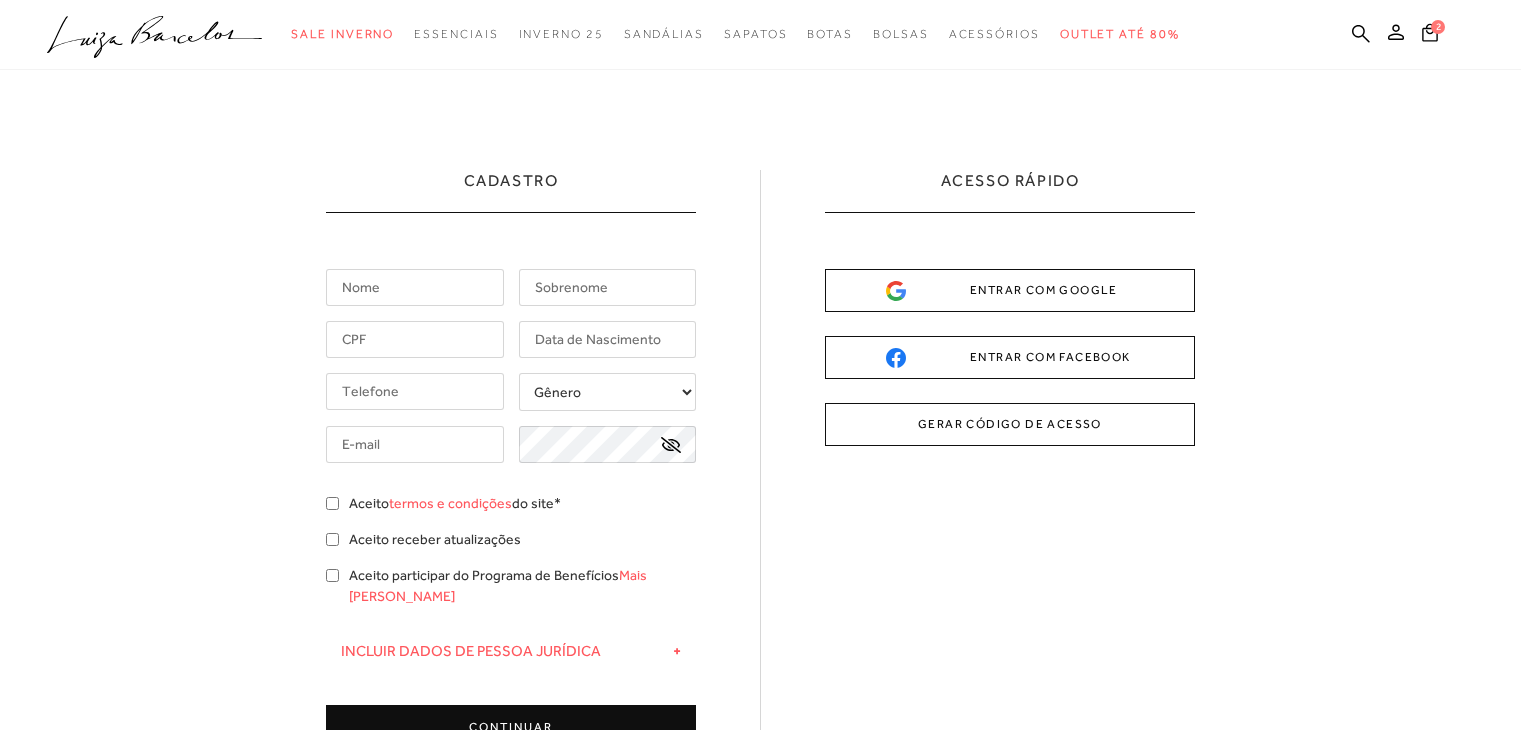 scroll, scrollTop: 0, scrollLeft: 0, axis: both 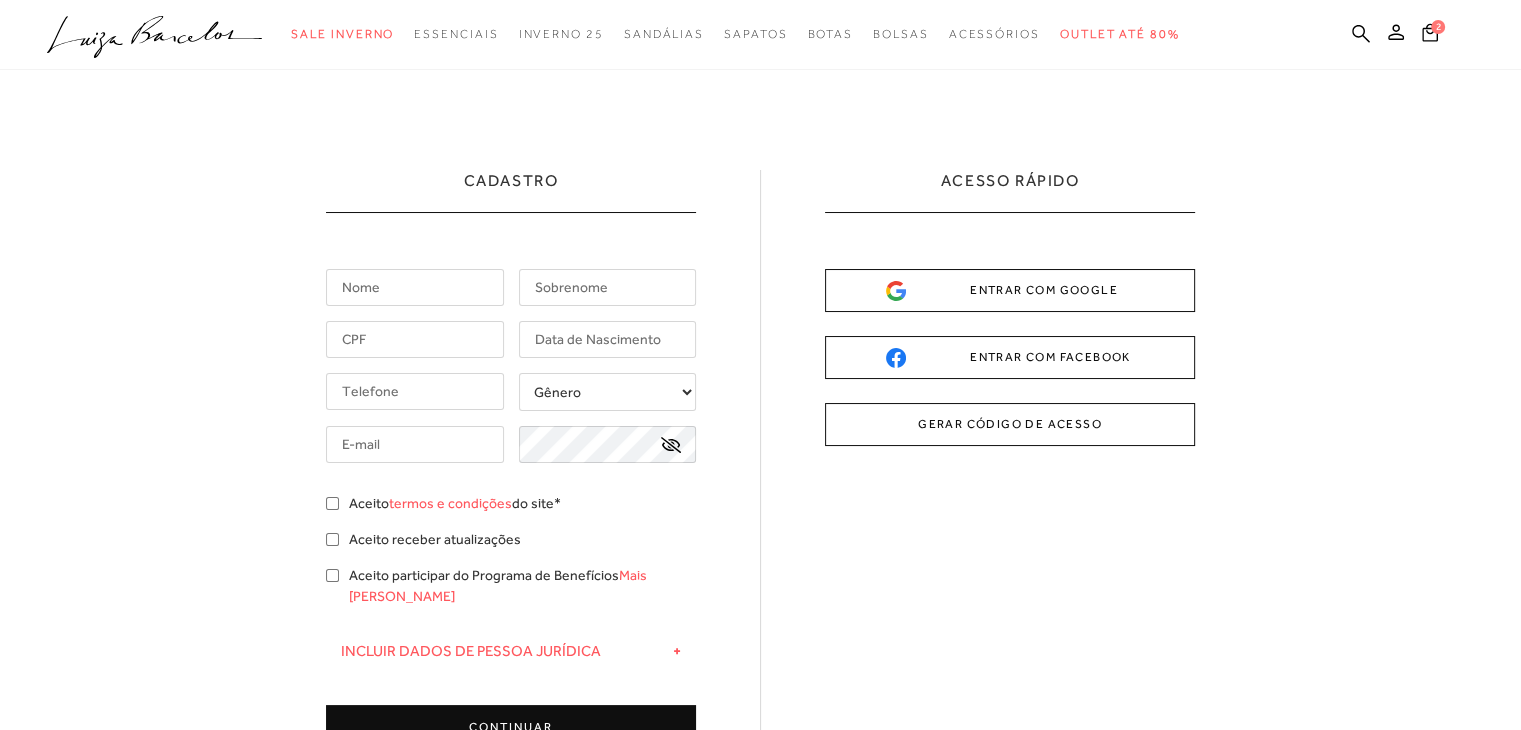 drag, startPoint x: 0, startPoint y: 0, endPoint x: 405, endPoint y: 272, distance: 487.86166 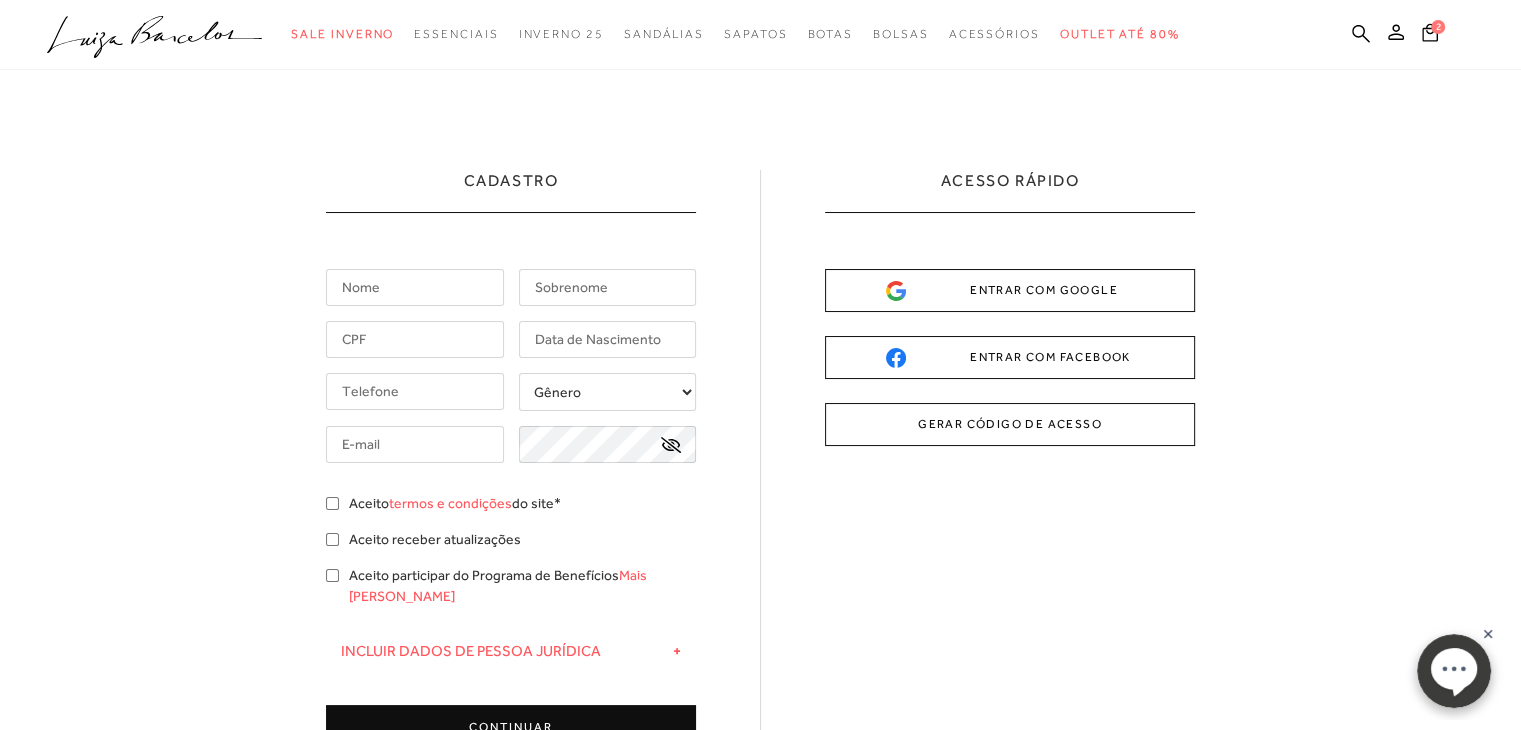scroll, scrollTop: 0, scrollLeft: 0, axis: both 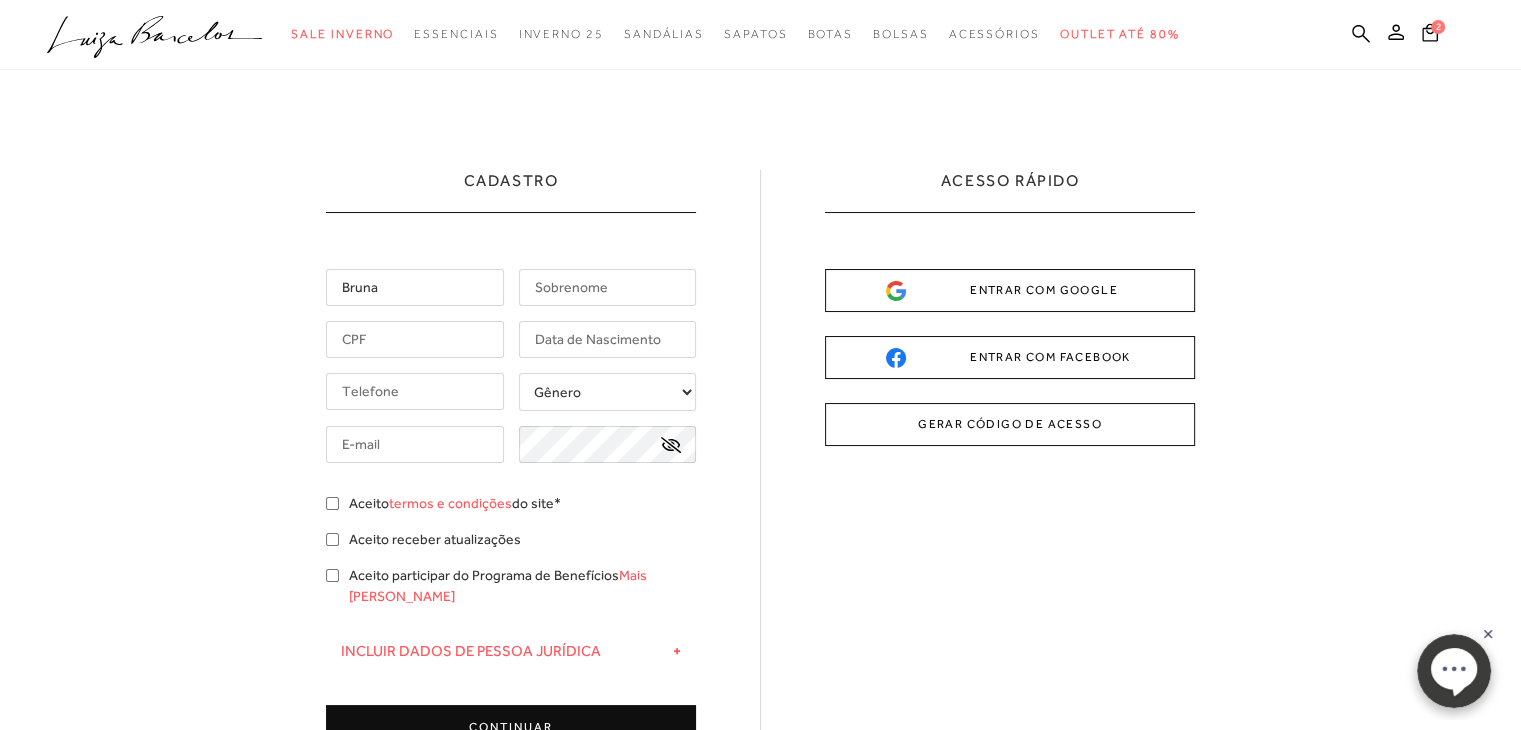 type on "Mascarenhas" 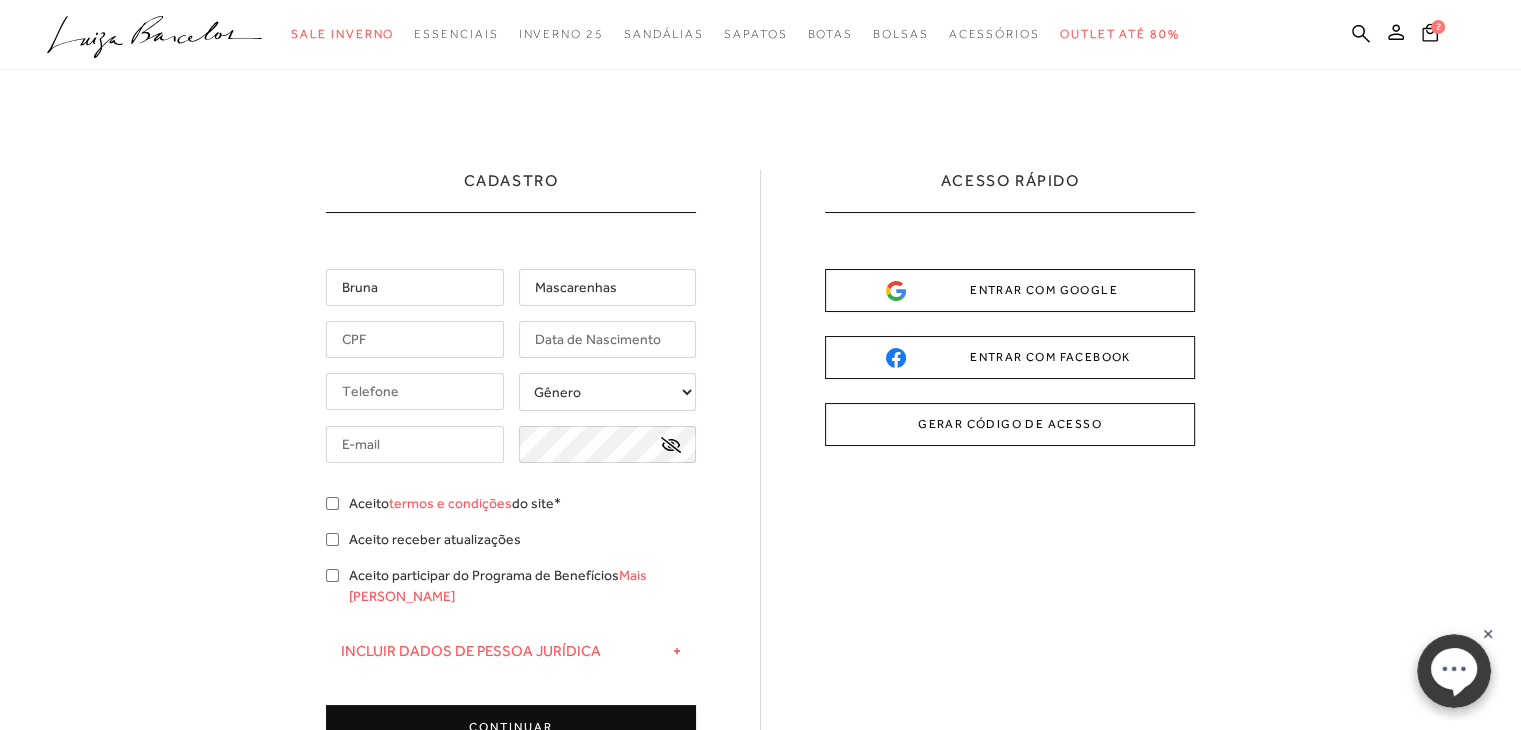 type on "[PHONE_NUMBER]" 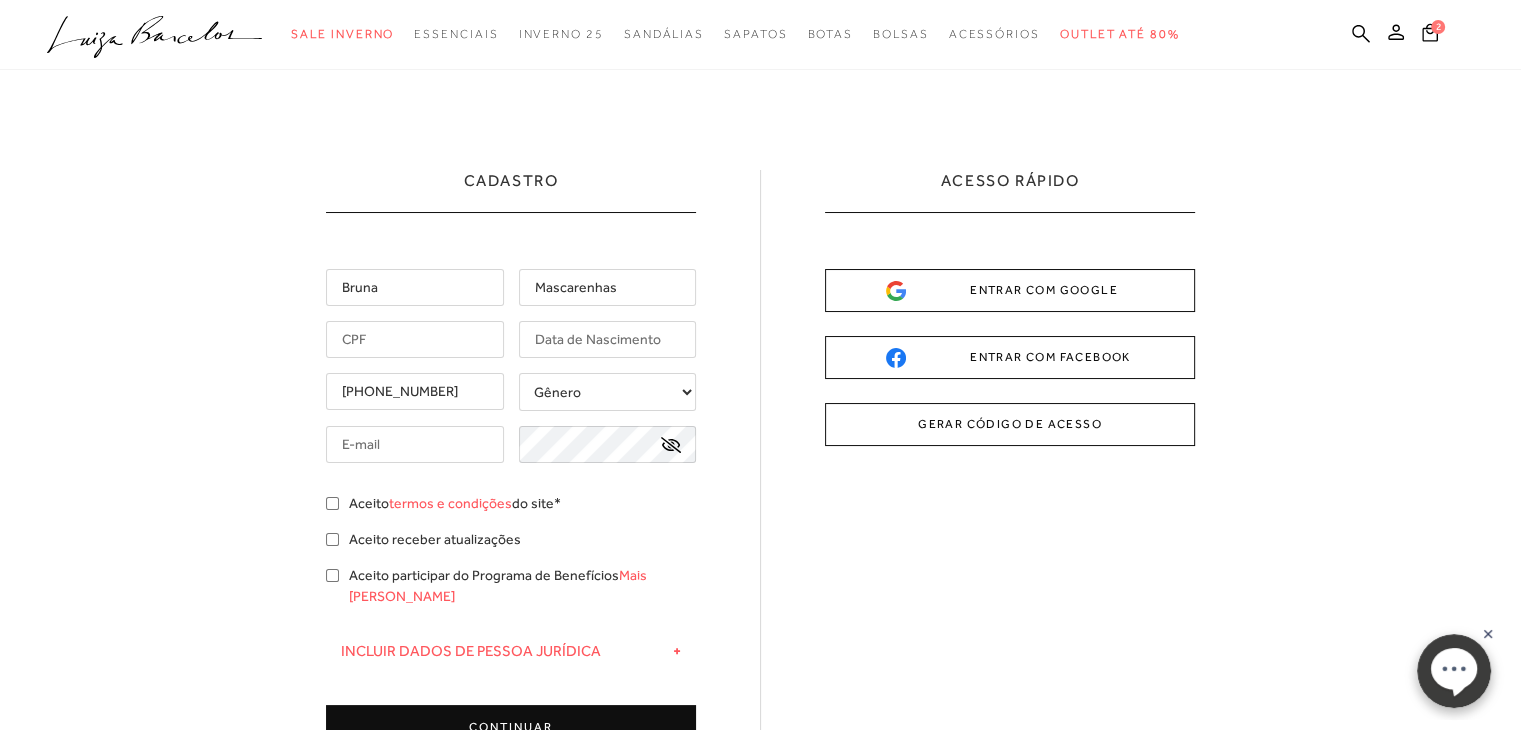 type on "[EMAIL_ADDRESS][DOMAIN_NAME]" 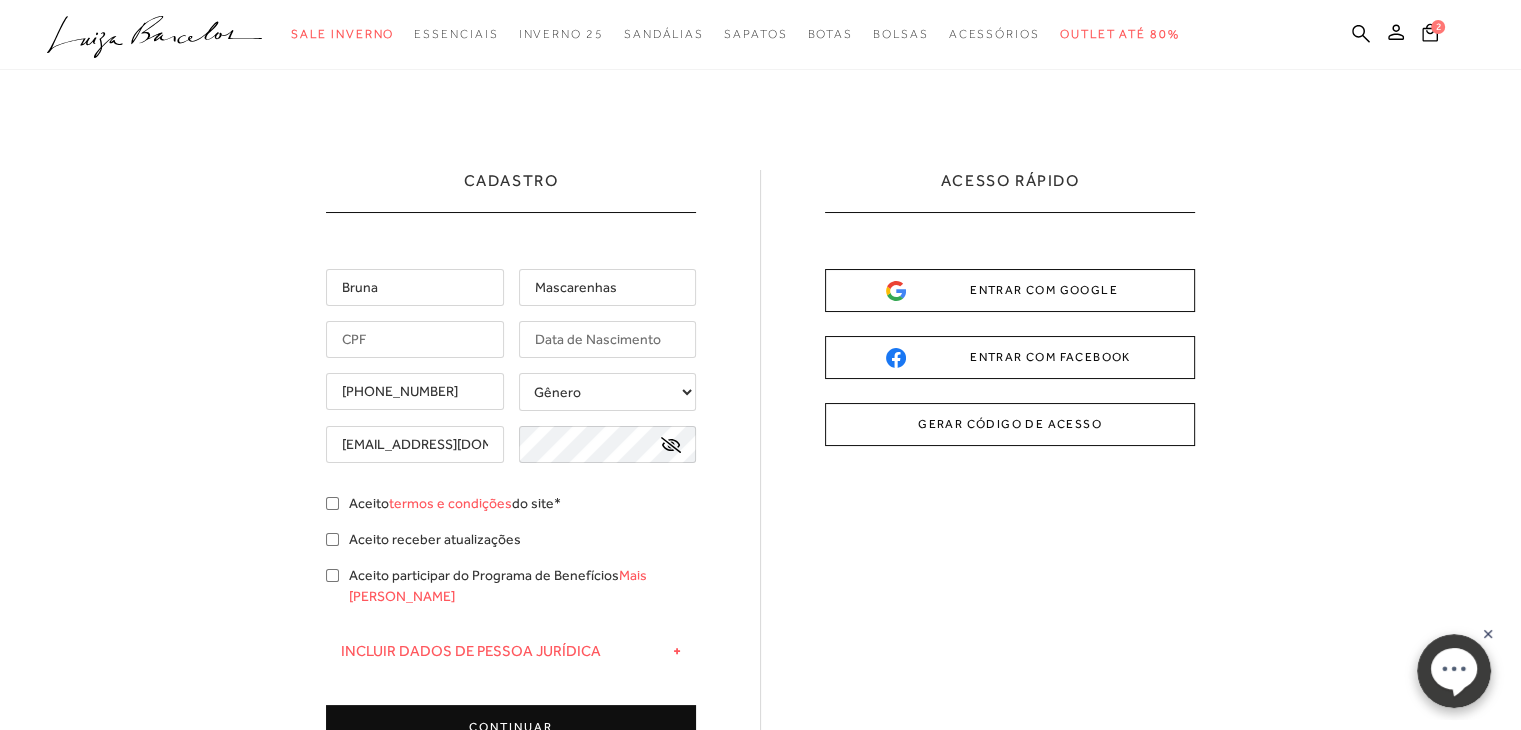 click at bounding box center [415, 339] 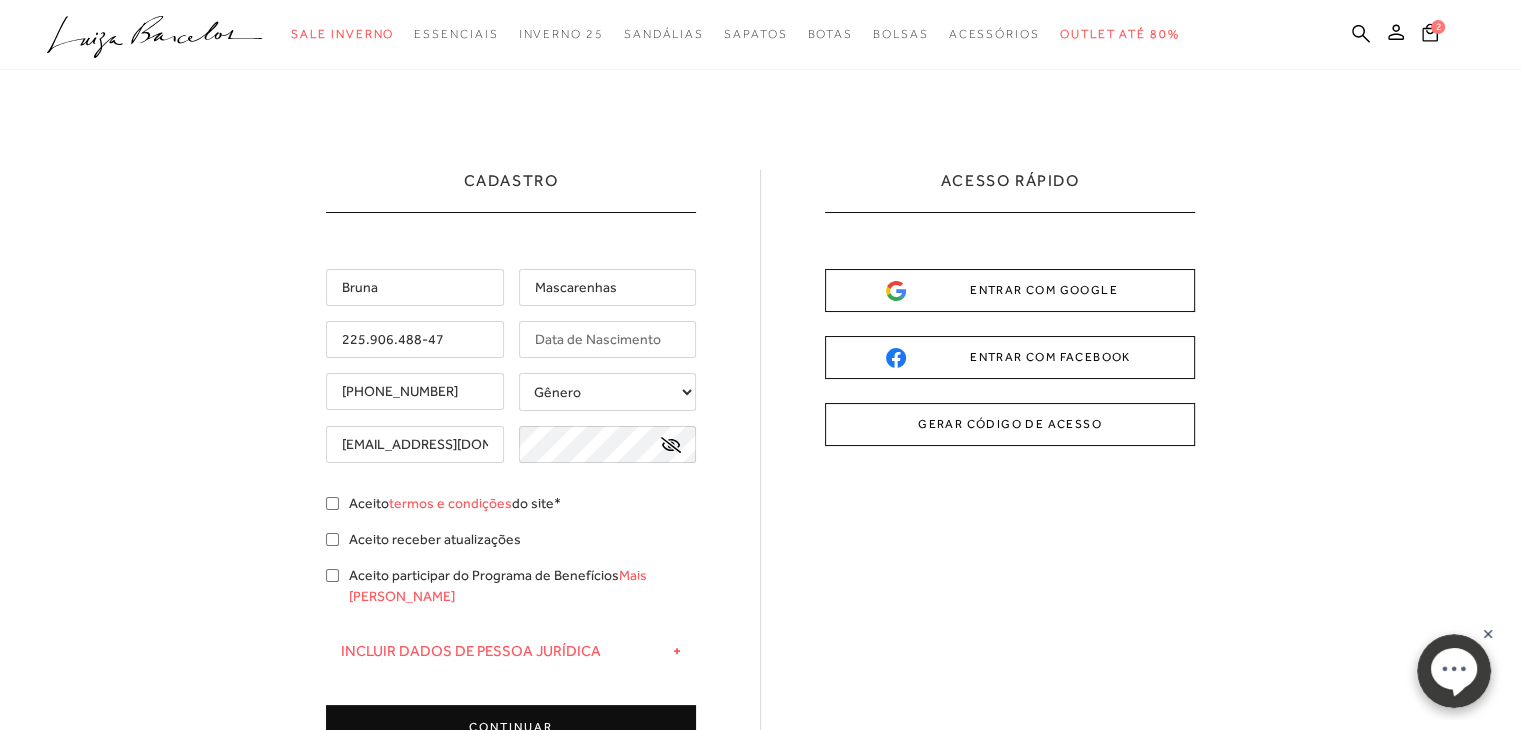 type on "225.906.488-47" 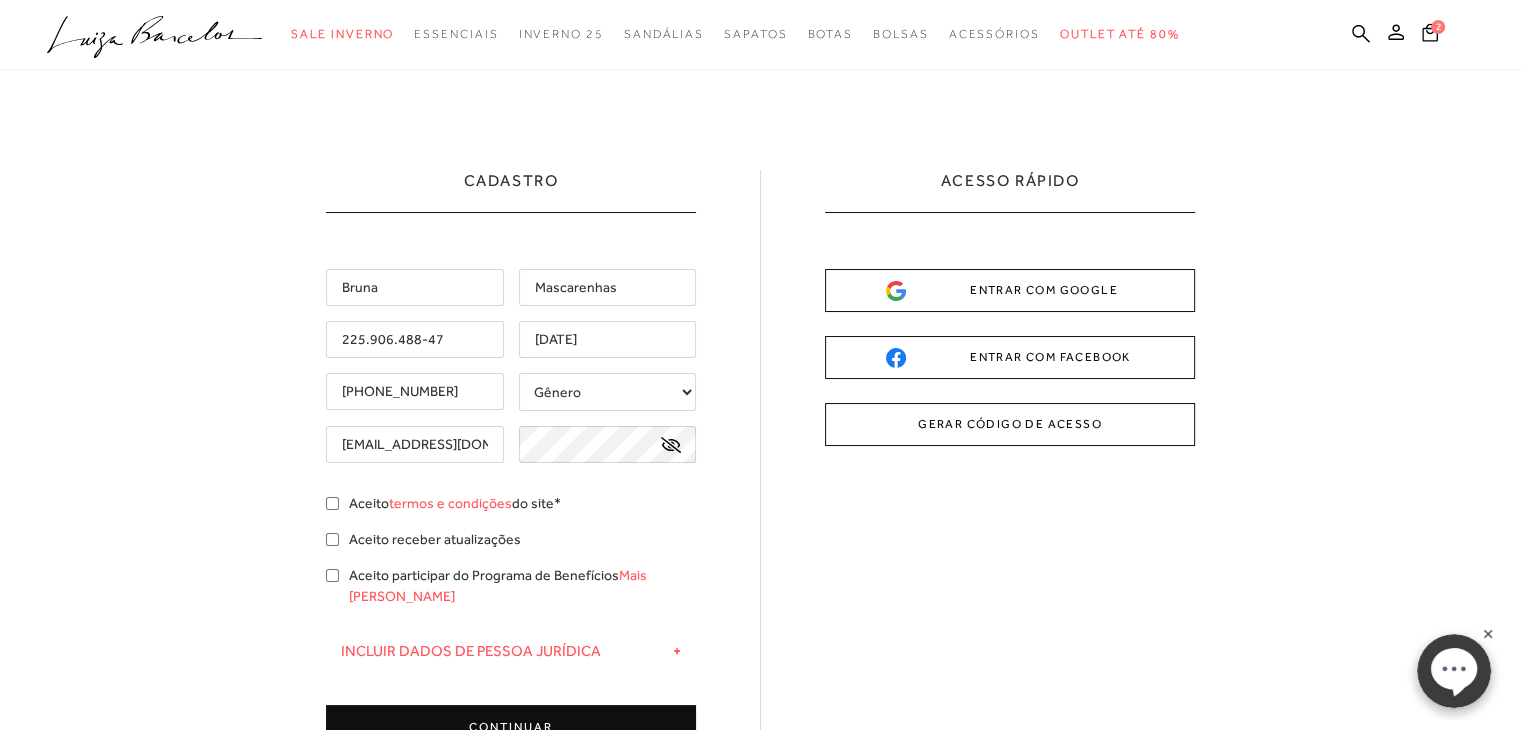 type on "[DATE]" 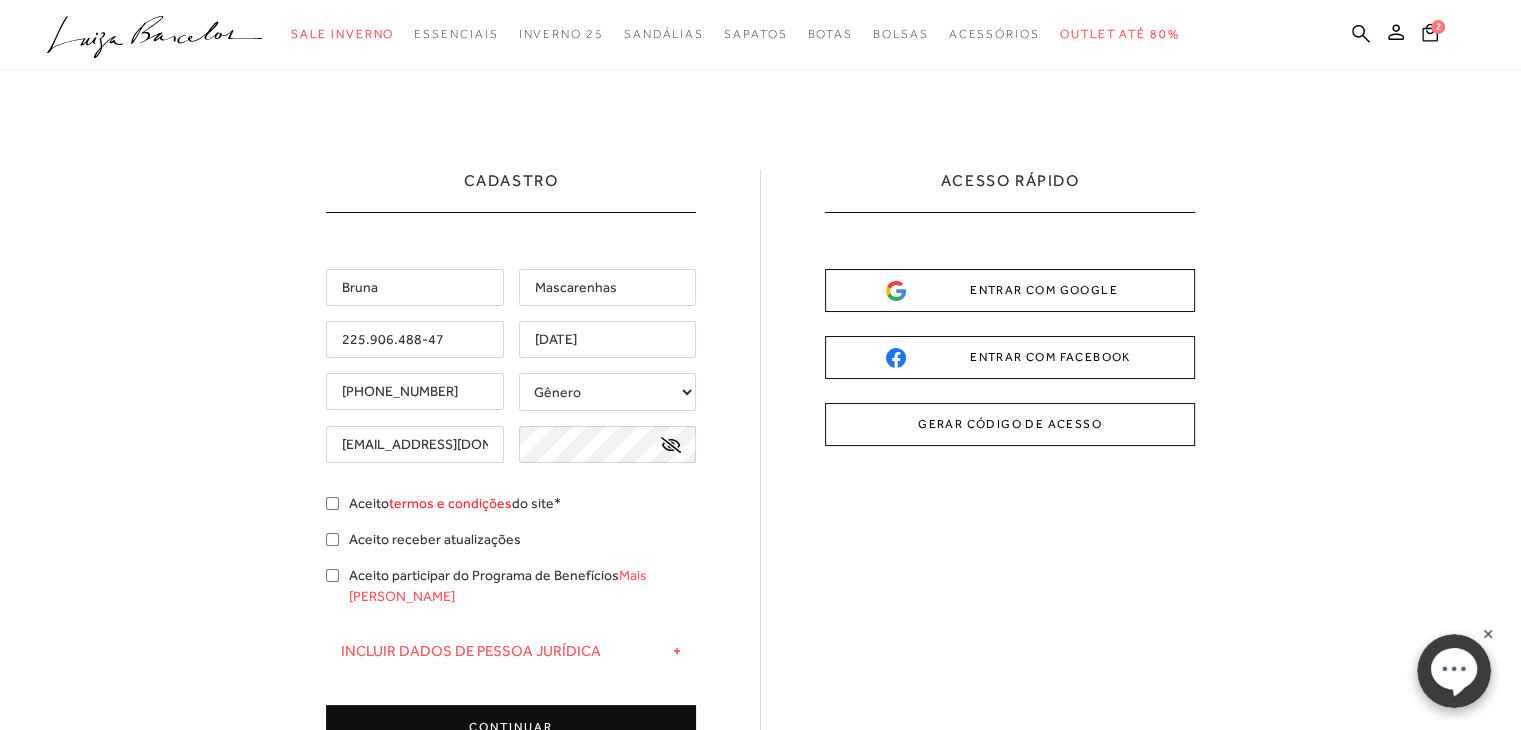 click on "termos e condições" at bounding box center (450, 503) 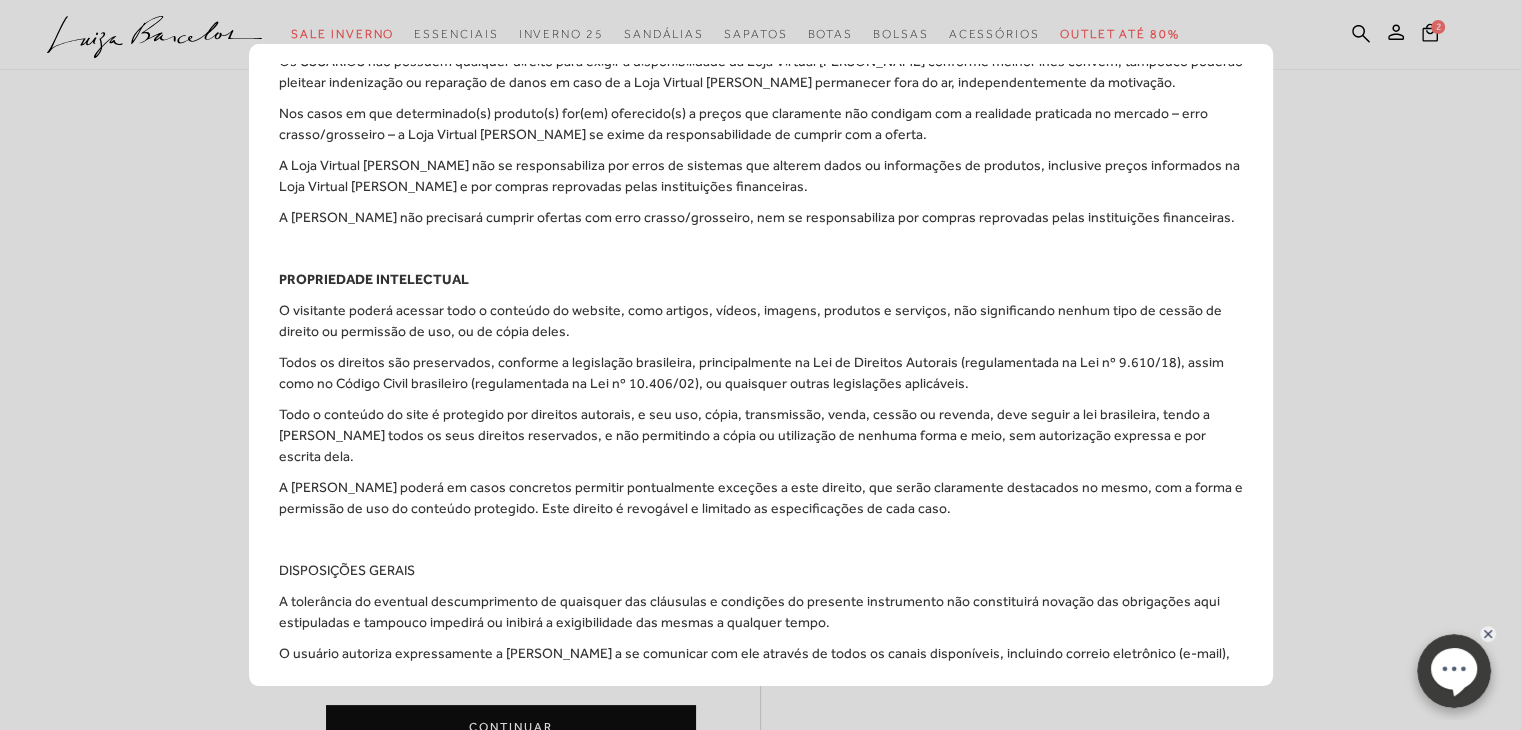 scroll, scrollTop: 3800, scrollLeft: 0, axis: vertical 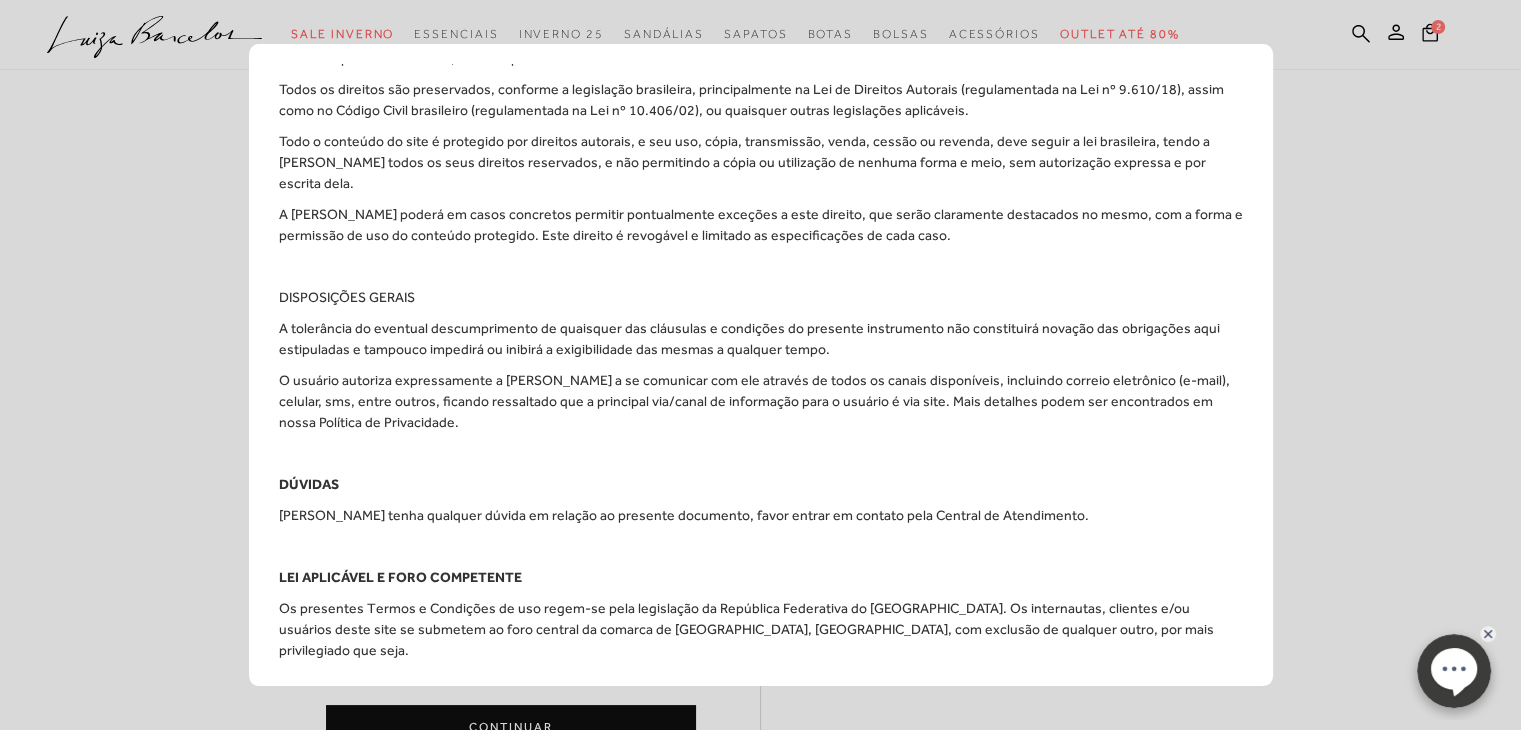 click on "aceitar" at bounding box center [823, 702] 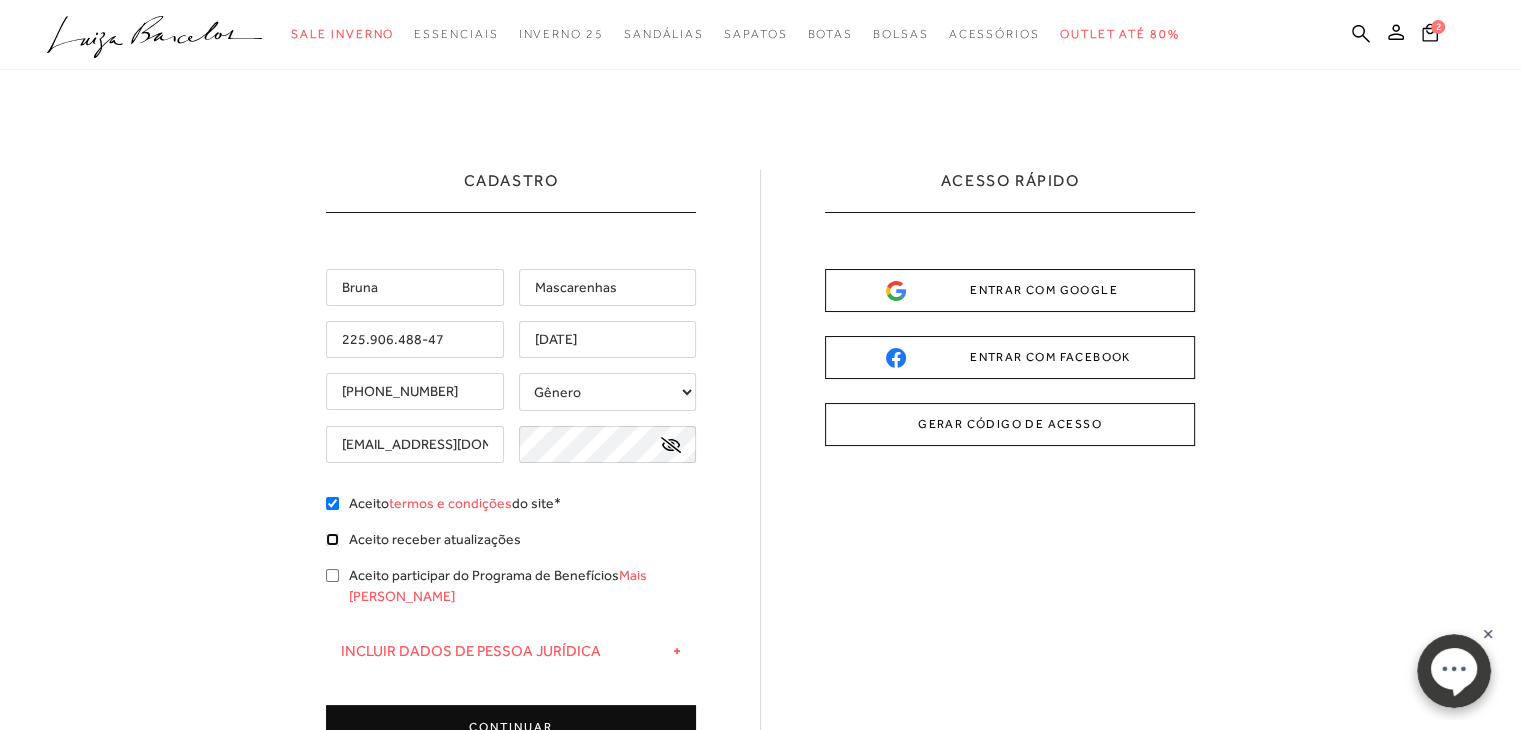 click on "Aceito receber atualizações" at bounding box center [332, 539] 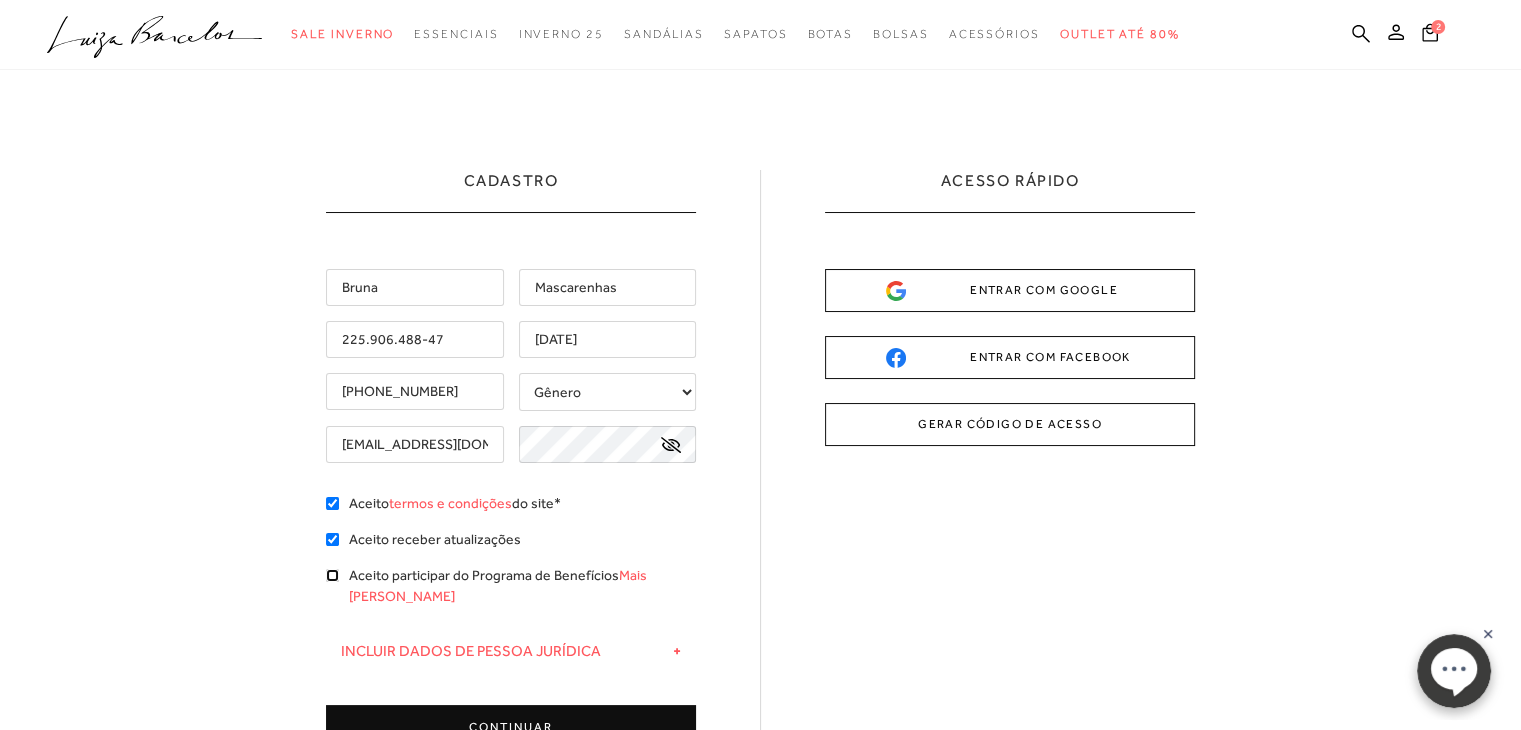 click on "Aceito participar do Programa de Benefícios  Mais [PERSON_NAME]" at bounding box center [332, 575] 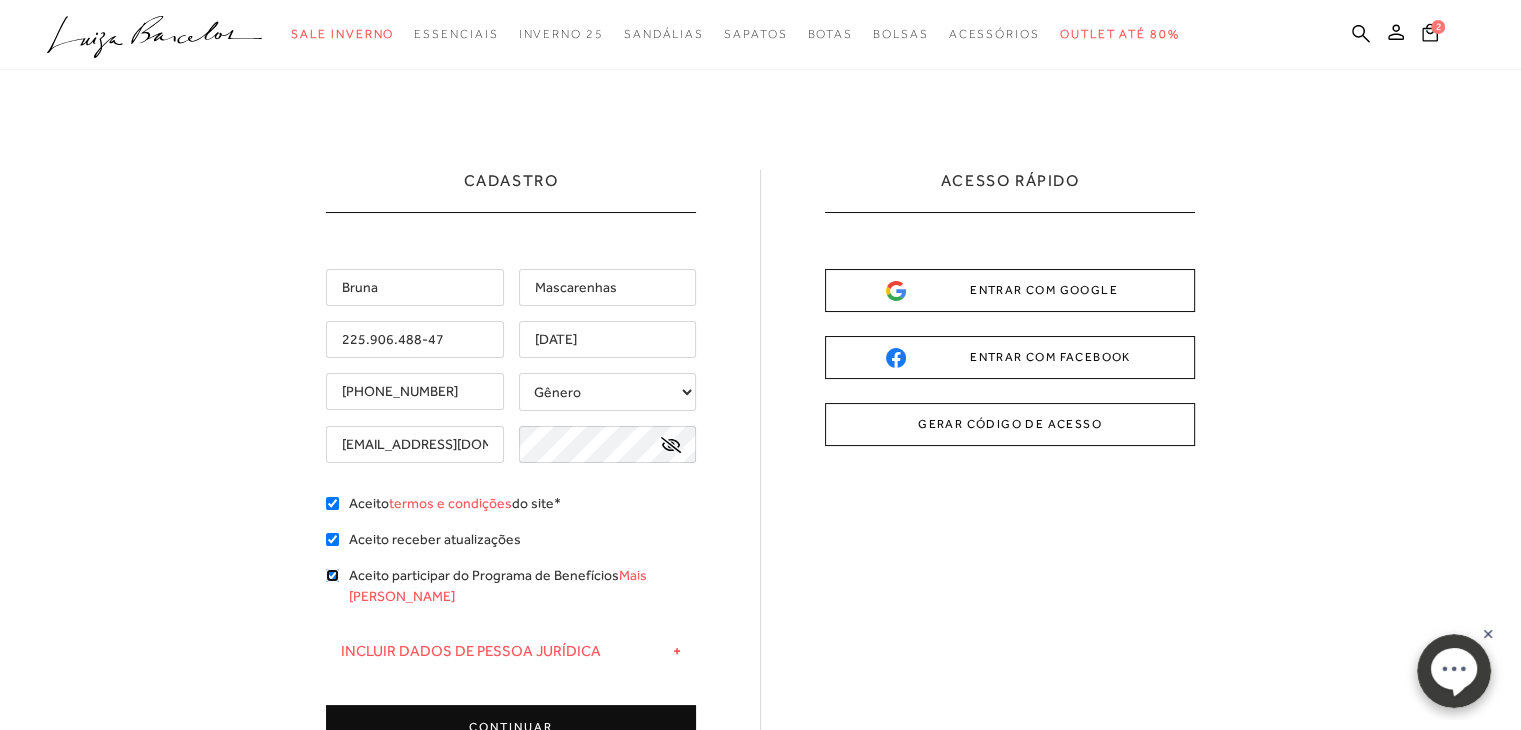 checkbox on "true" 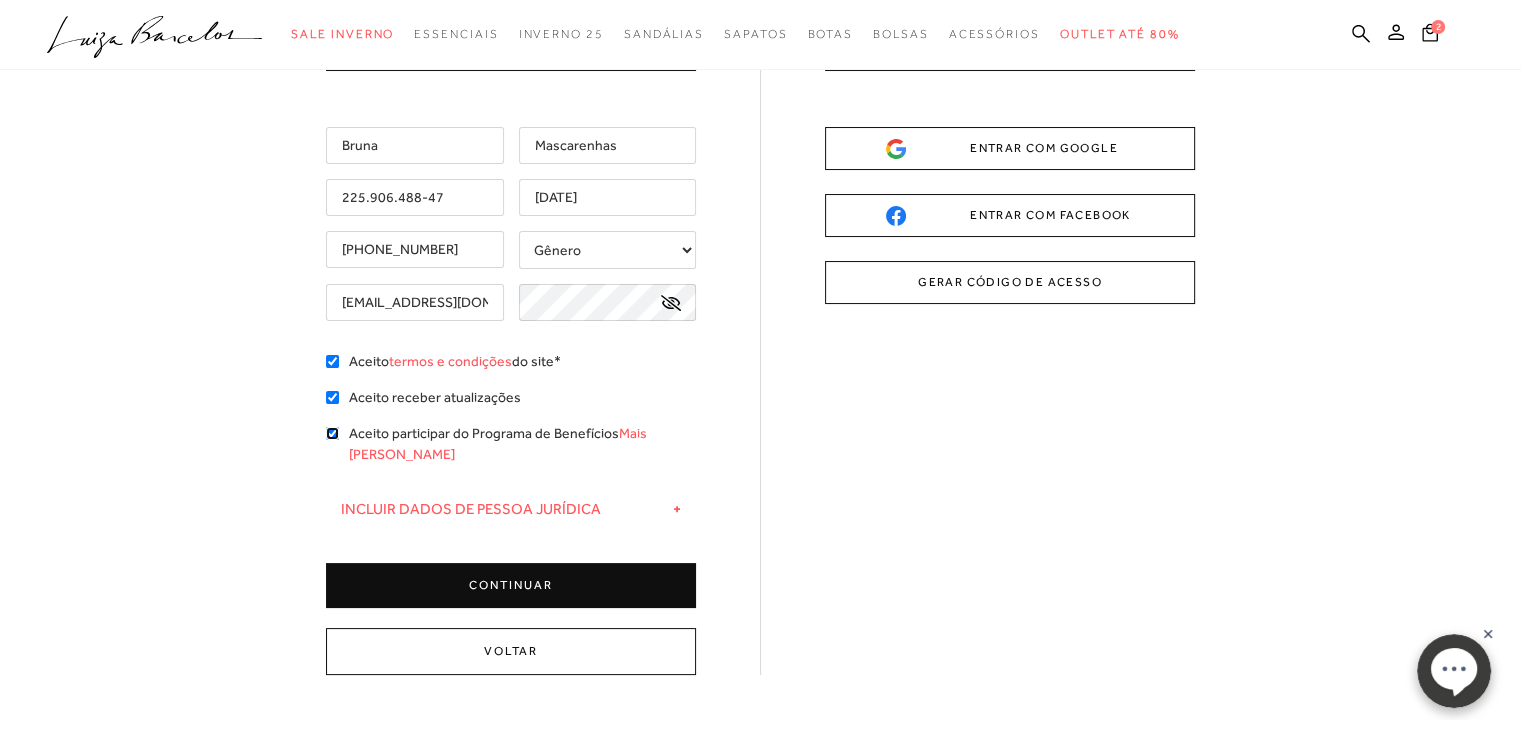 scroll, scrollTop: 300, scrollLeft: 0, axis: vertical 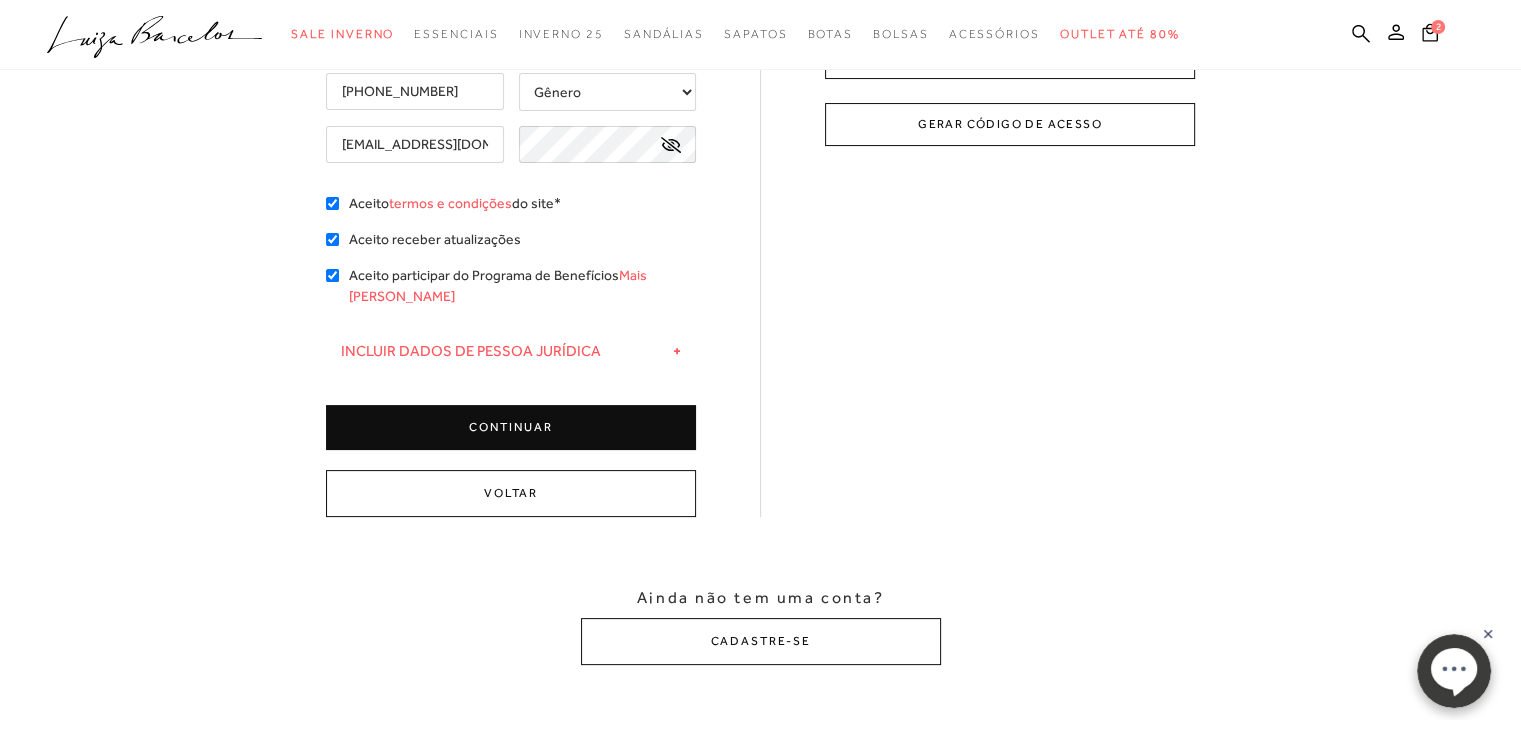 click on "CONTINUAR" at bounding box center (511, 427) 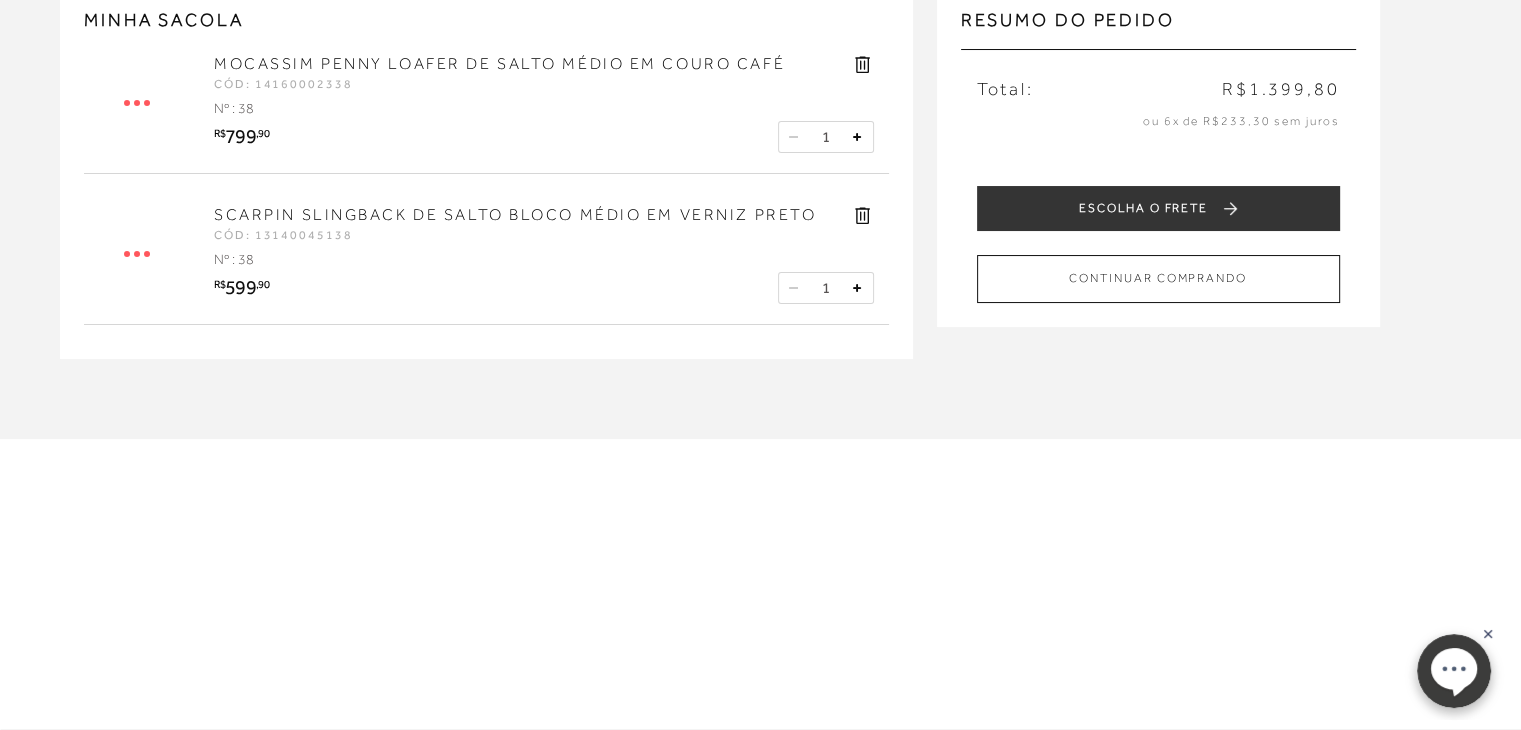 scroll, scrollTop: 0, scrollLeft: 0, axis: both 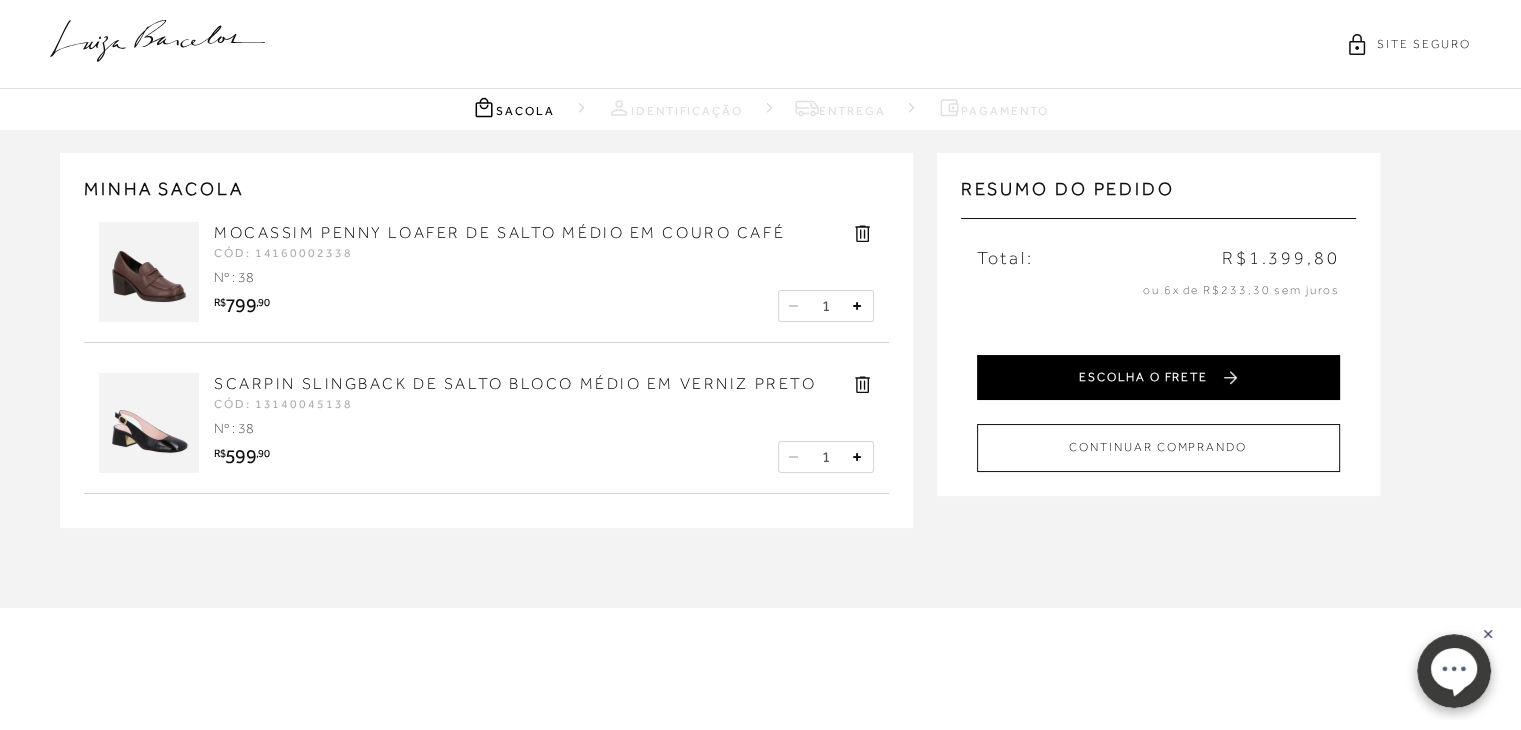 click on "ESCOLHA O FRETE" at bounding box center (1158, 377) 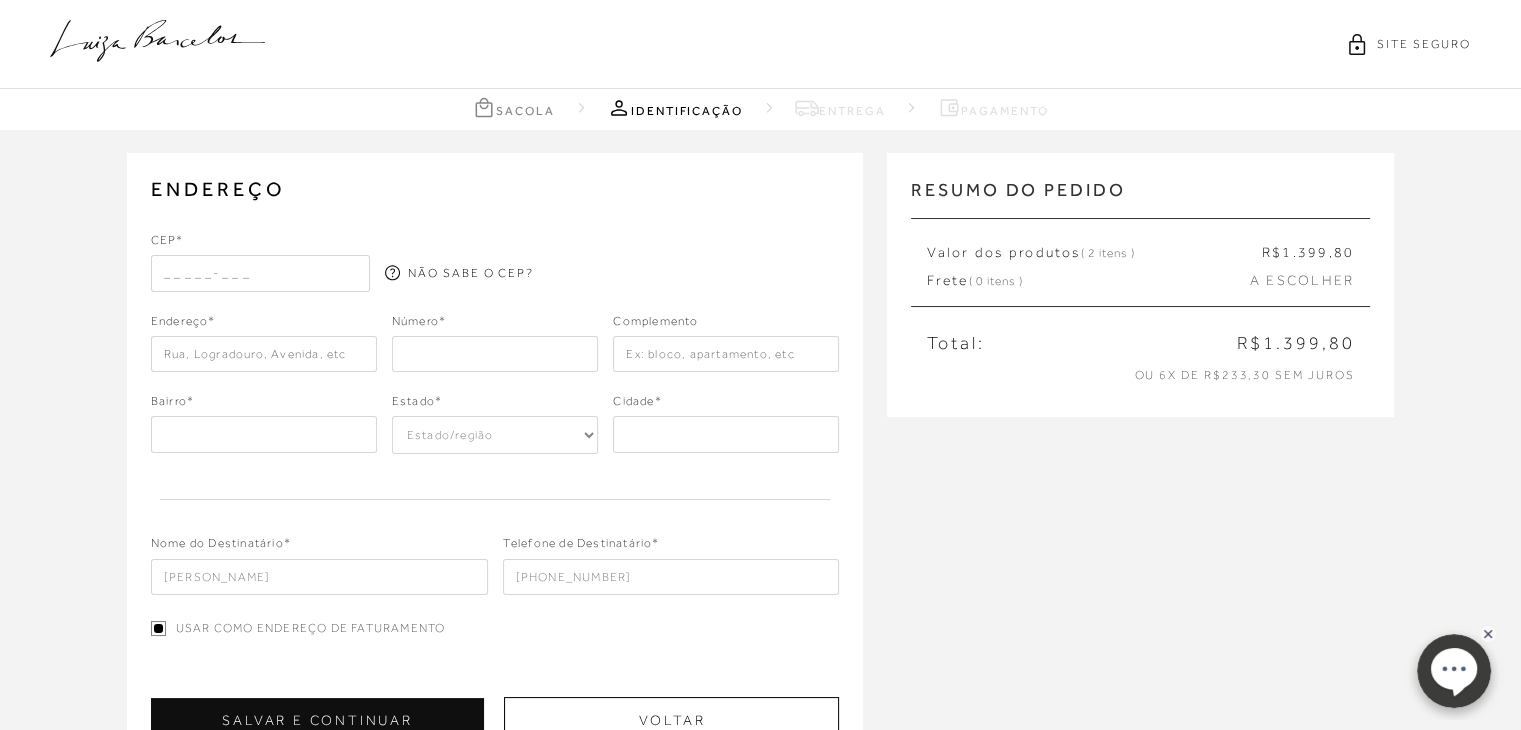 click at bounding box center [261, 273] 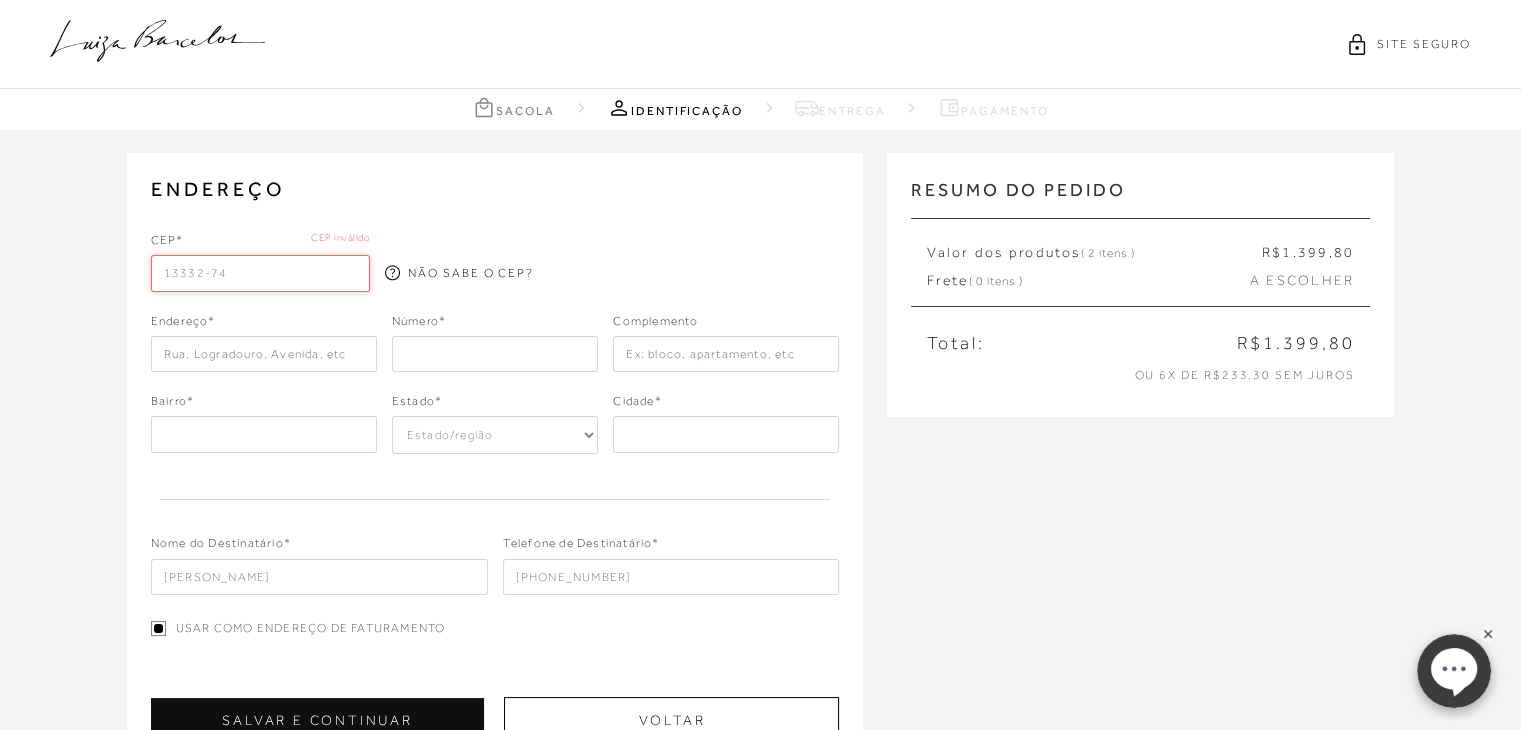 type on "13332-745" 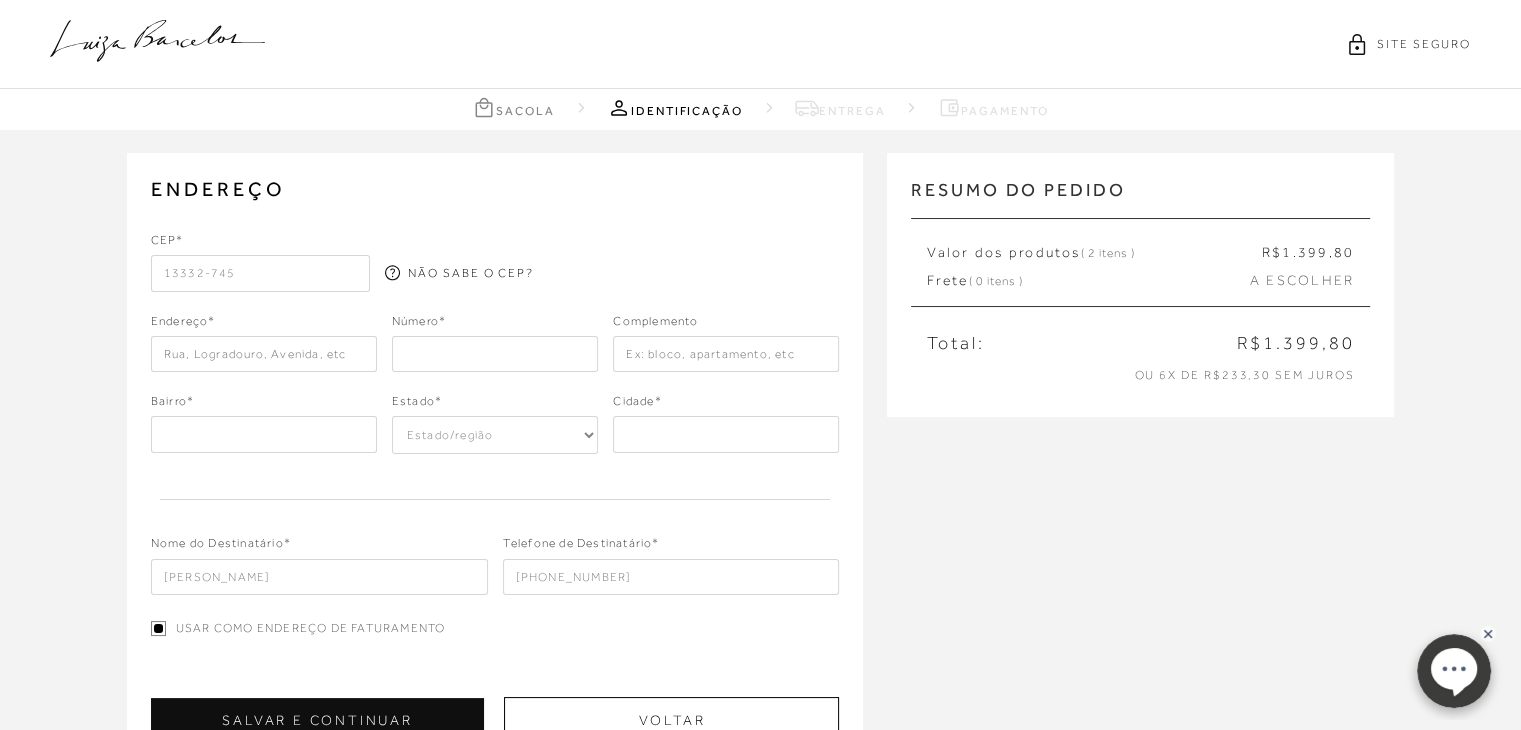 type on "Rua [GEOGRAPHIC_DATA]" 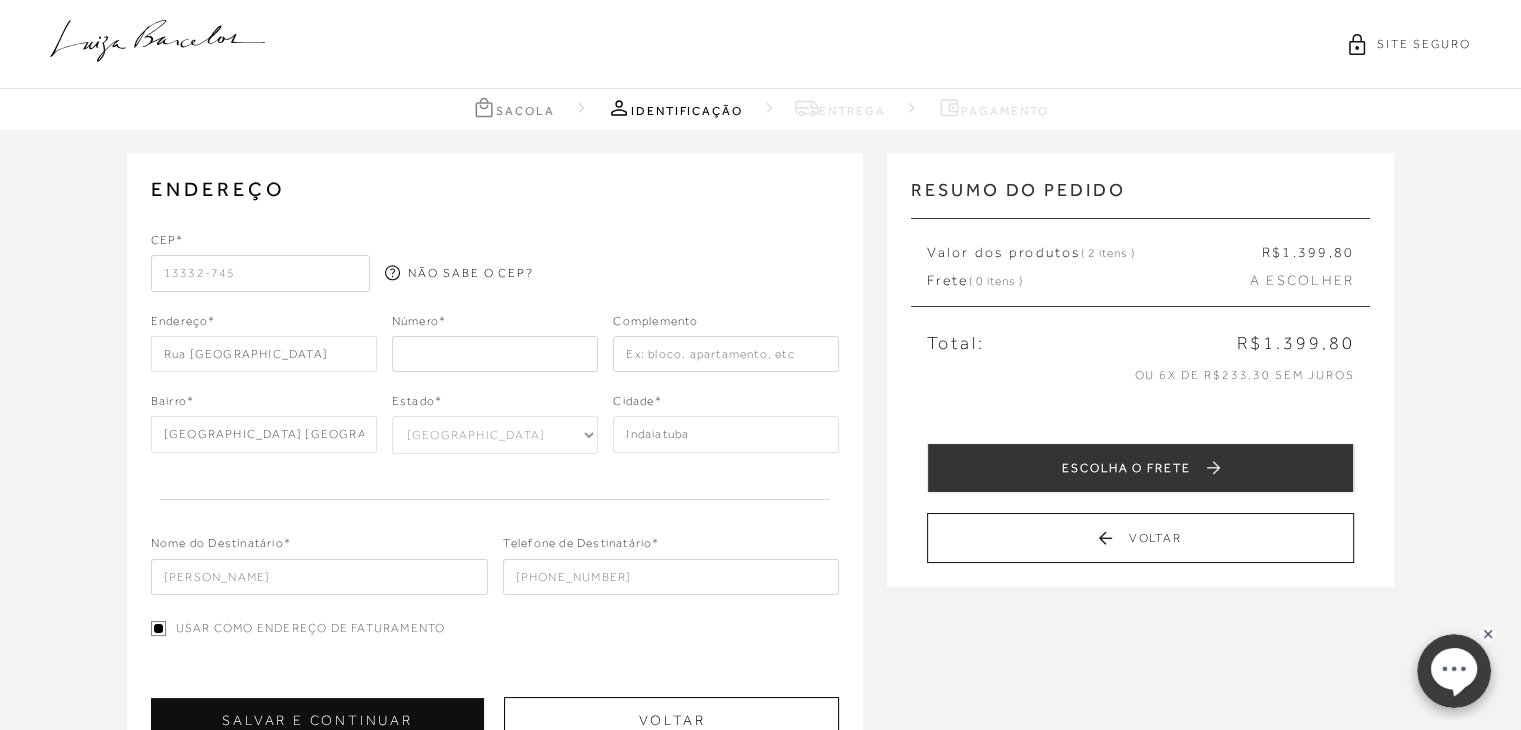 type on "13332-745" 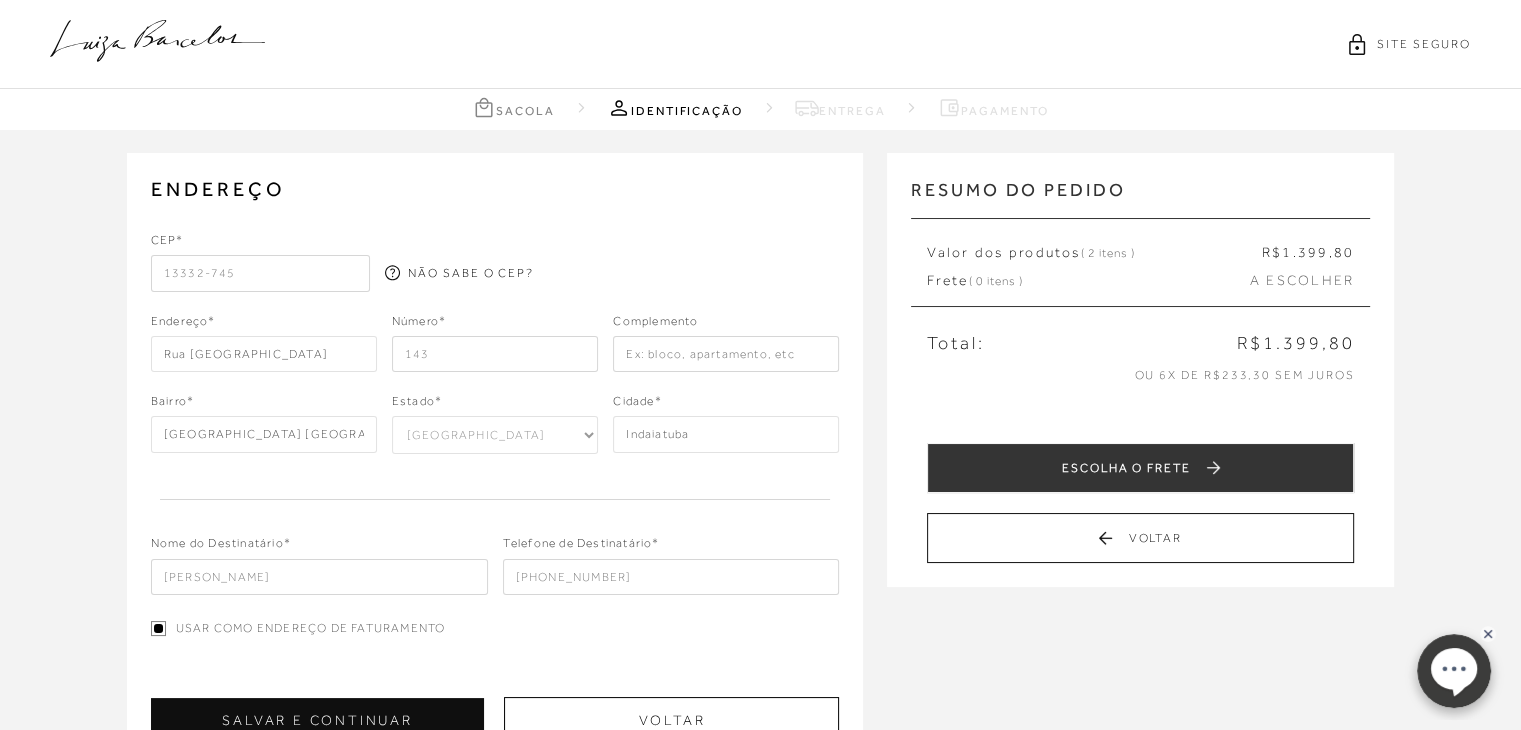 scroll, scrollTop: 100, scrollLeft: 0, axis: vertical 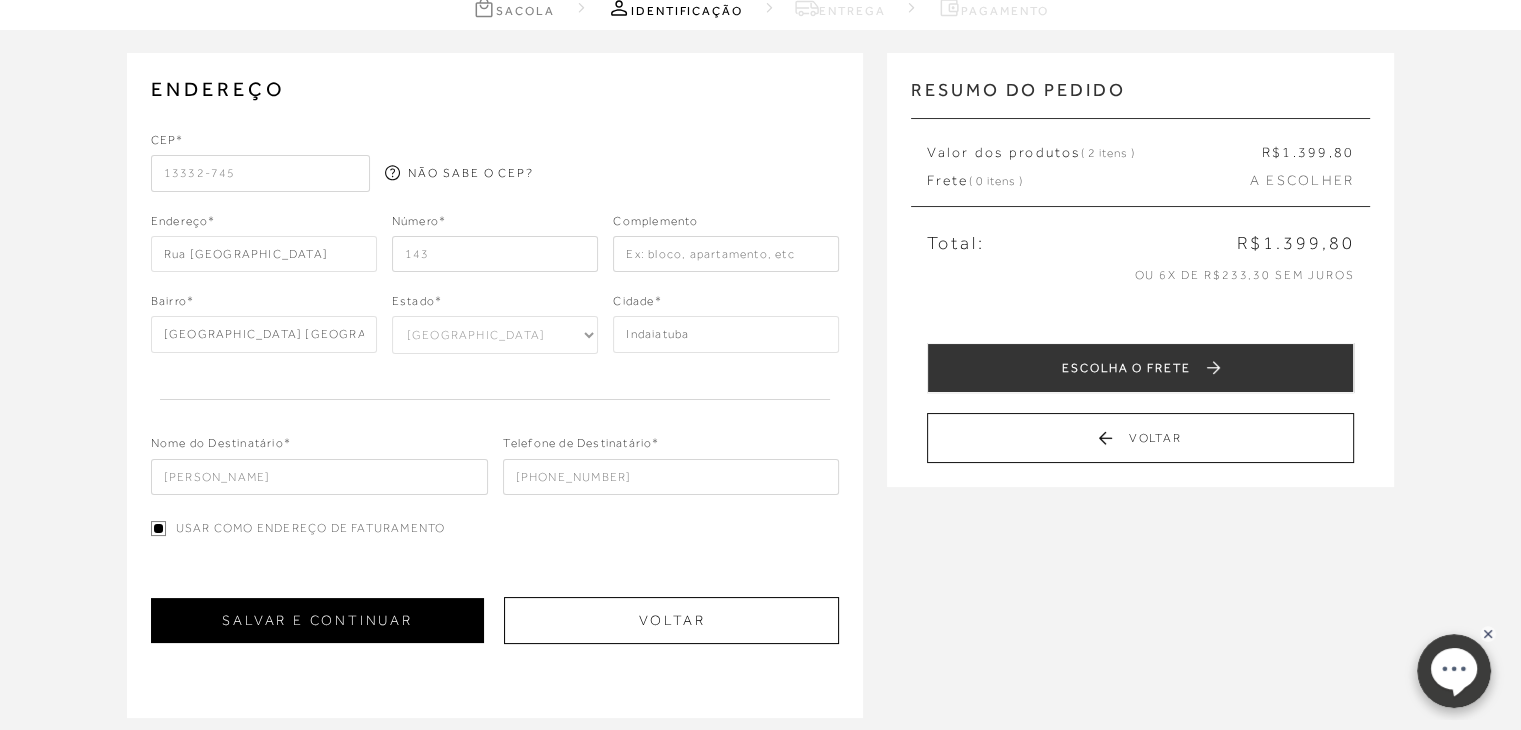 type on "143" 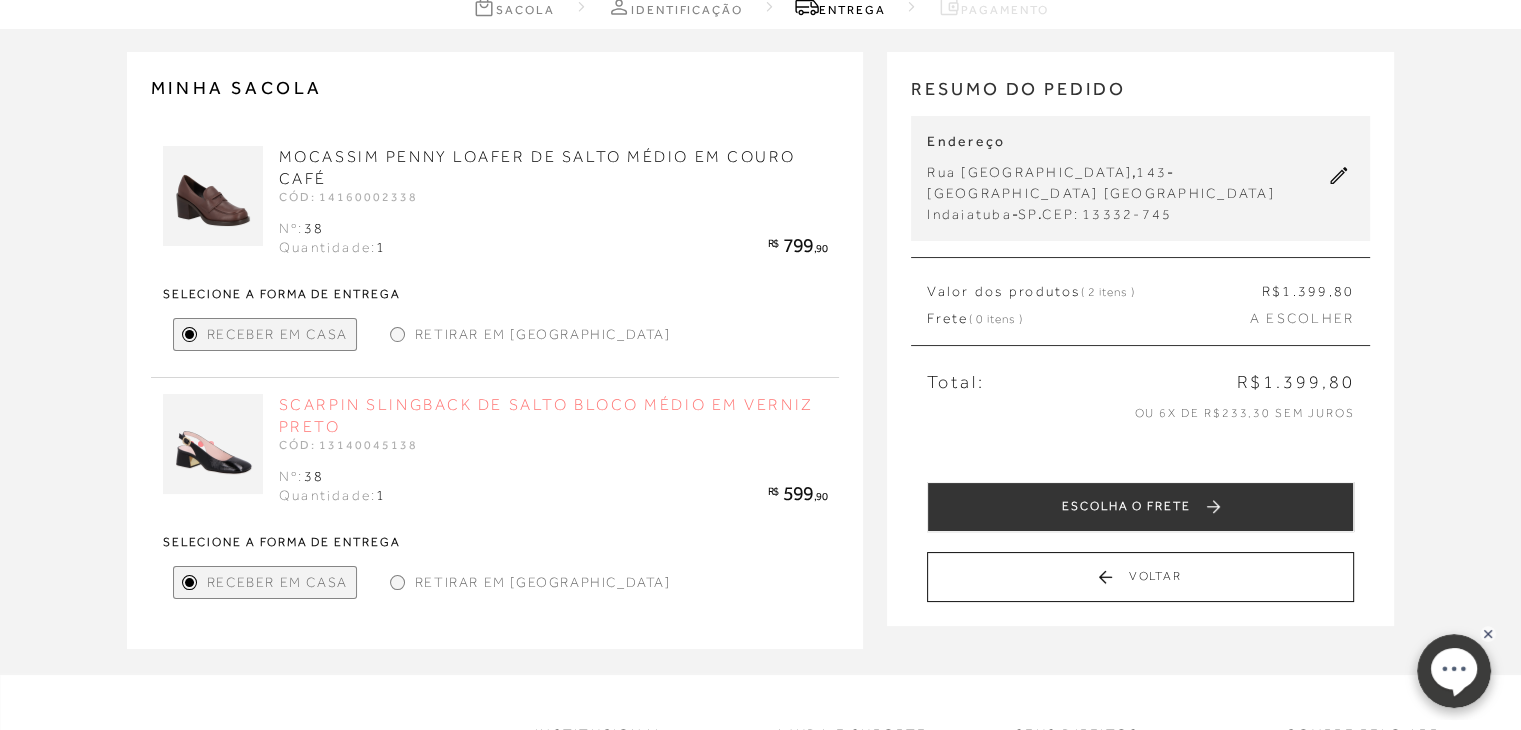 scroll, scrollTop: 200, scrollLeft: 0, axis: vertical 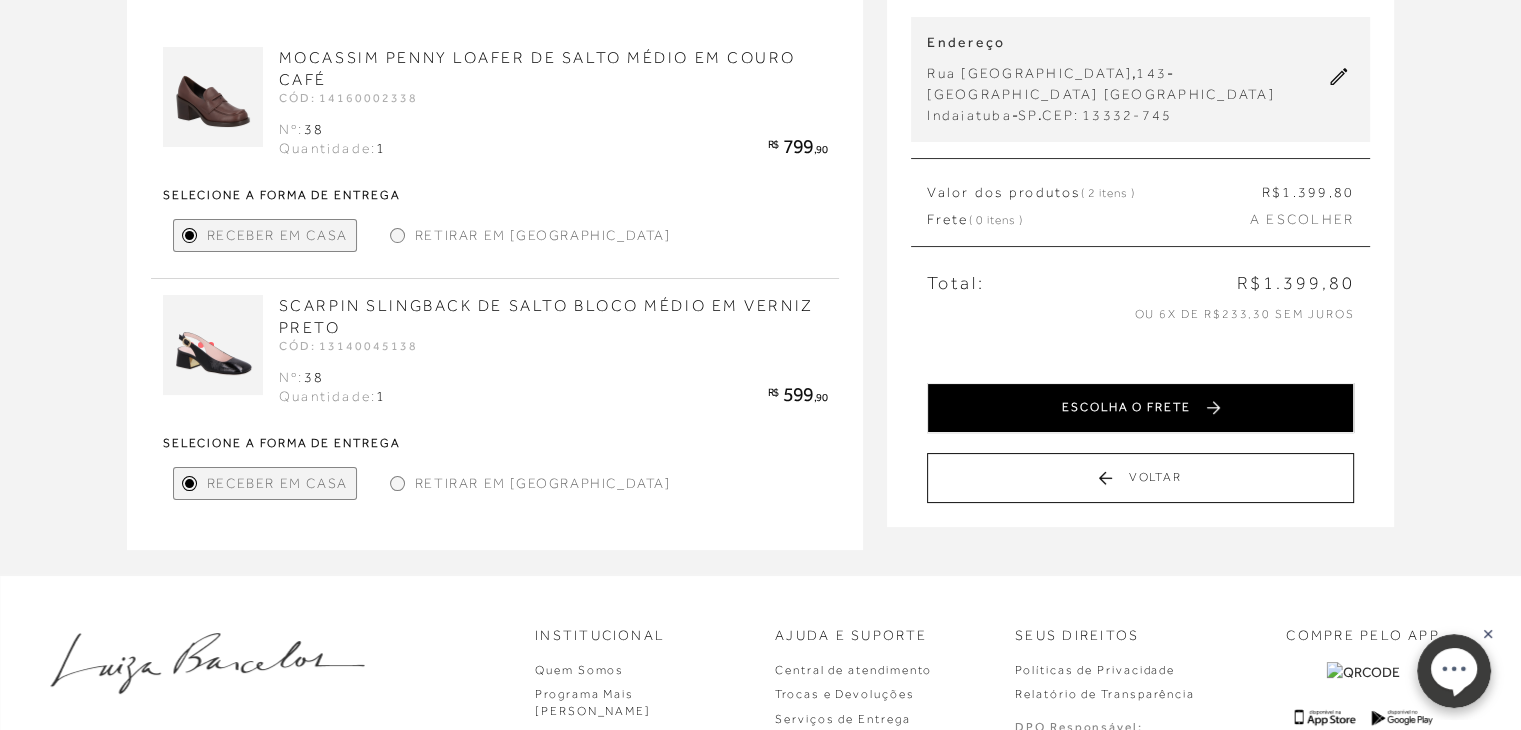 click on "ESCOLHA O FRETE" at bounding box center [1140, 408] 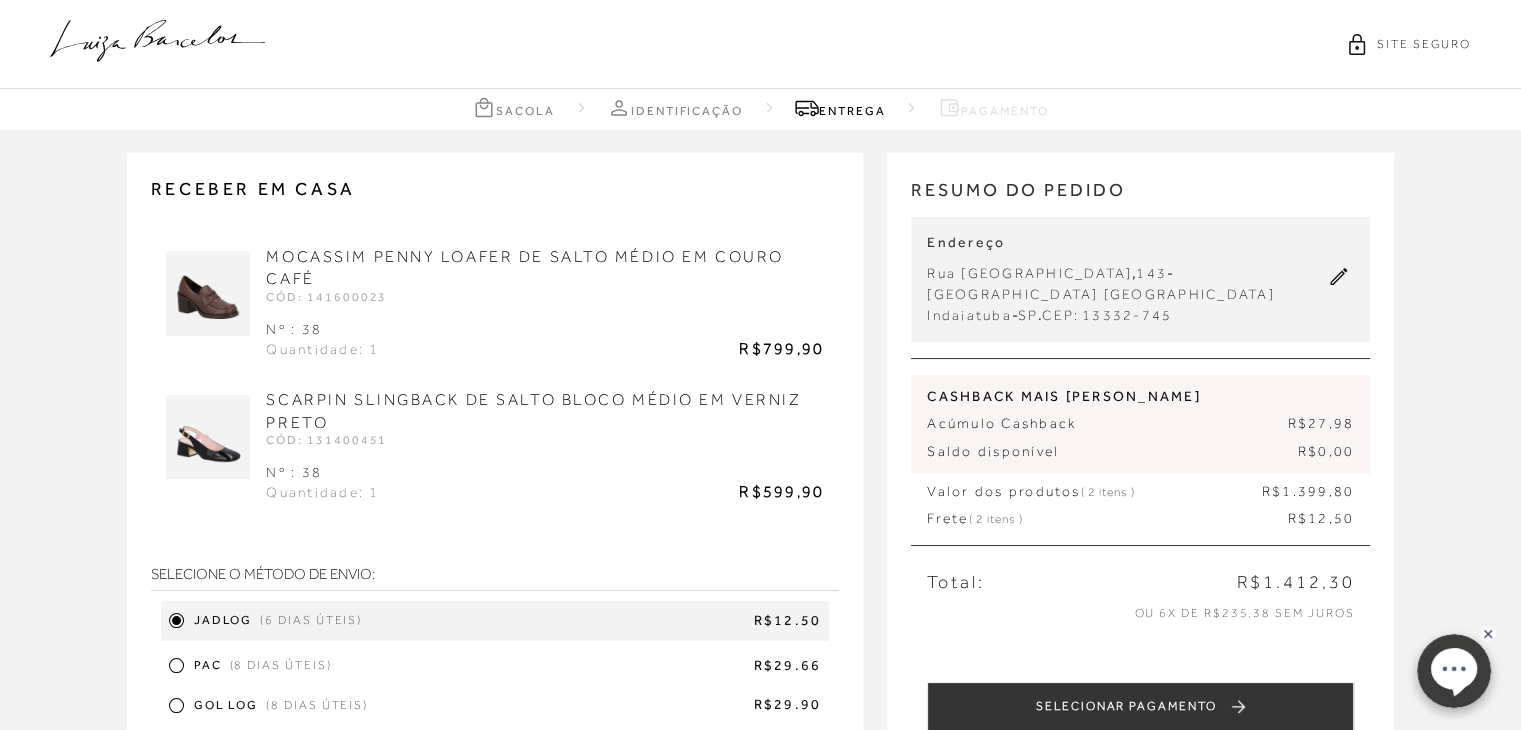 scroll, scrollTop: 200, scrollLeft: 0, axis: vertical 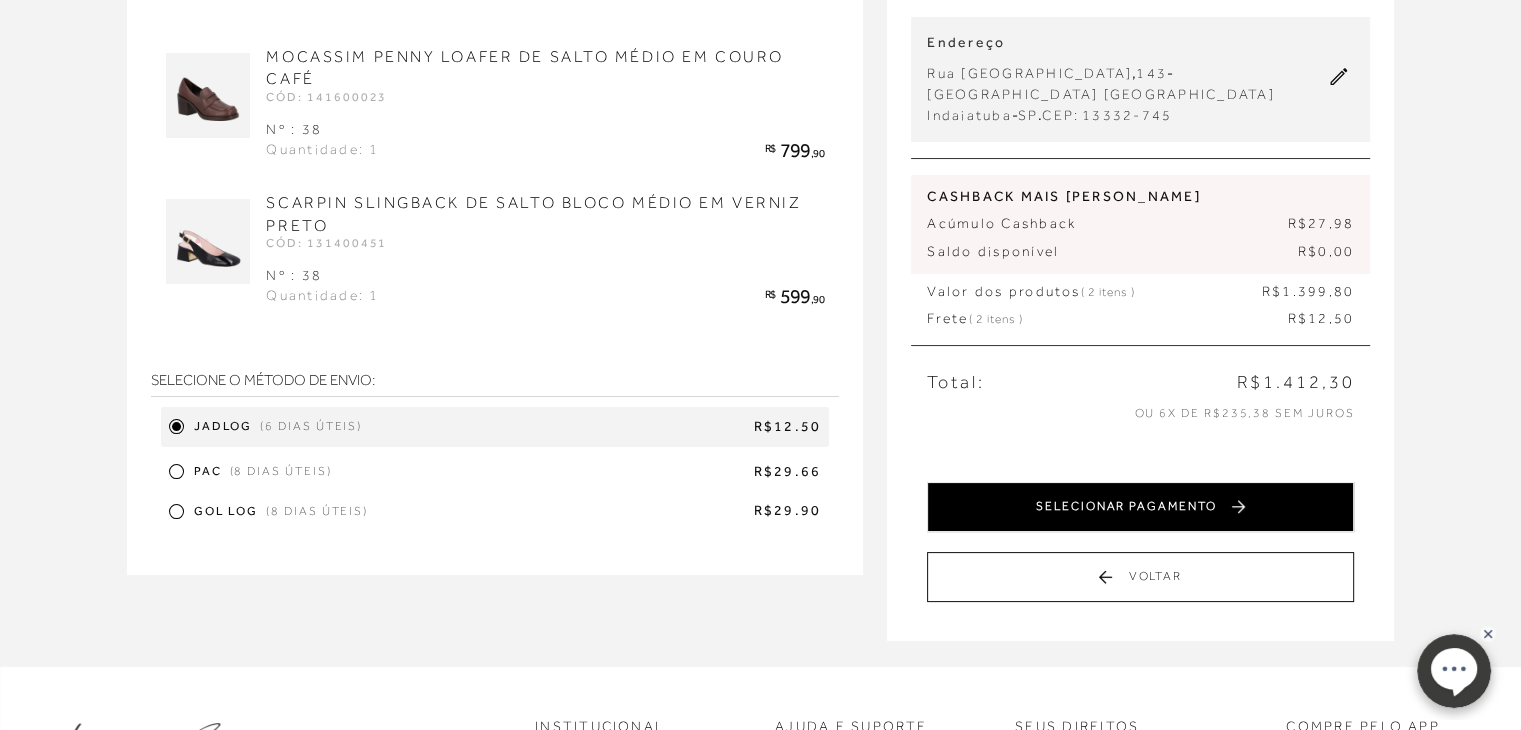 click on "SELECIONAR PAGAMENTO" at bounding box center [1140, 507] 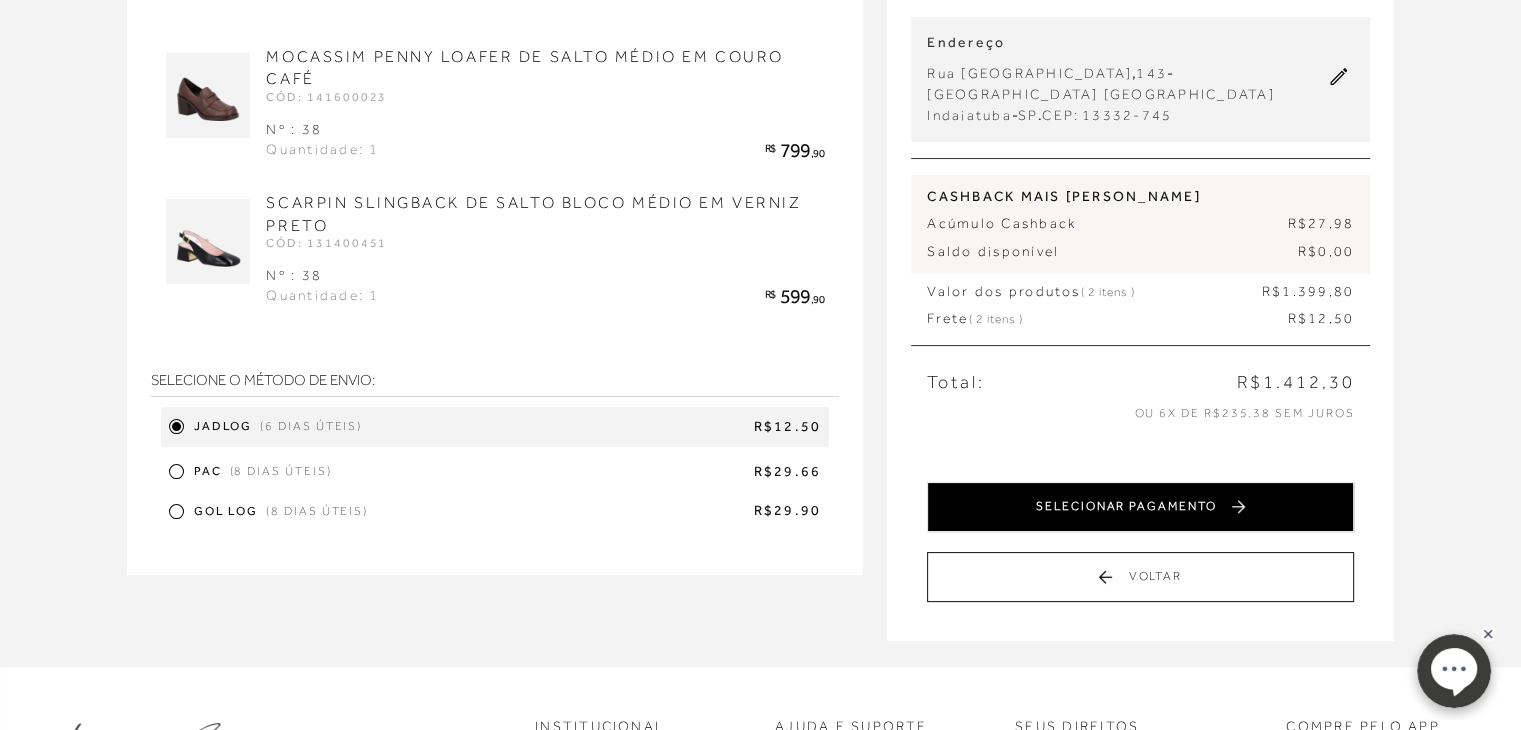 scroll, scrollTop: 0, scrollLeft: 0, axis: both 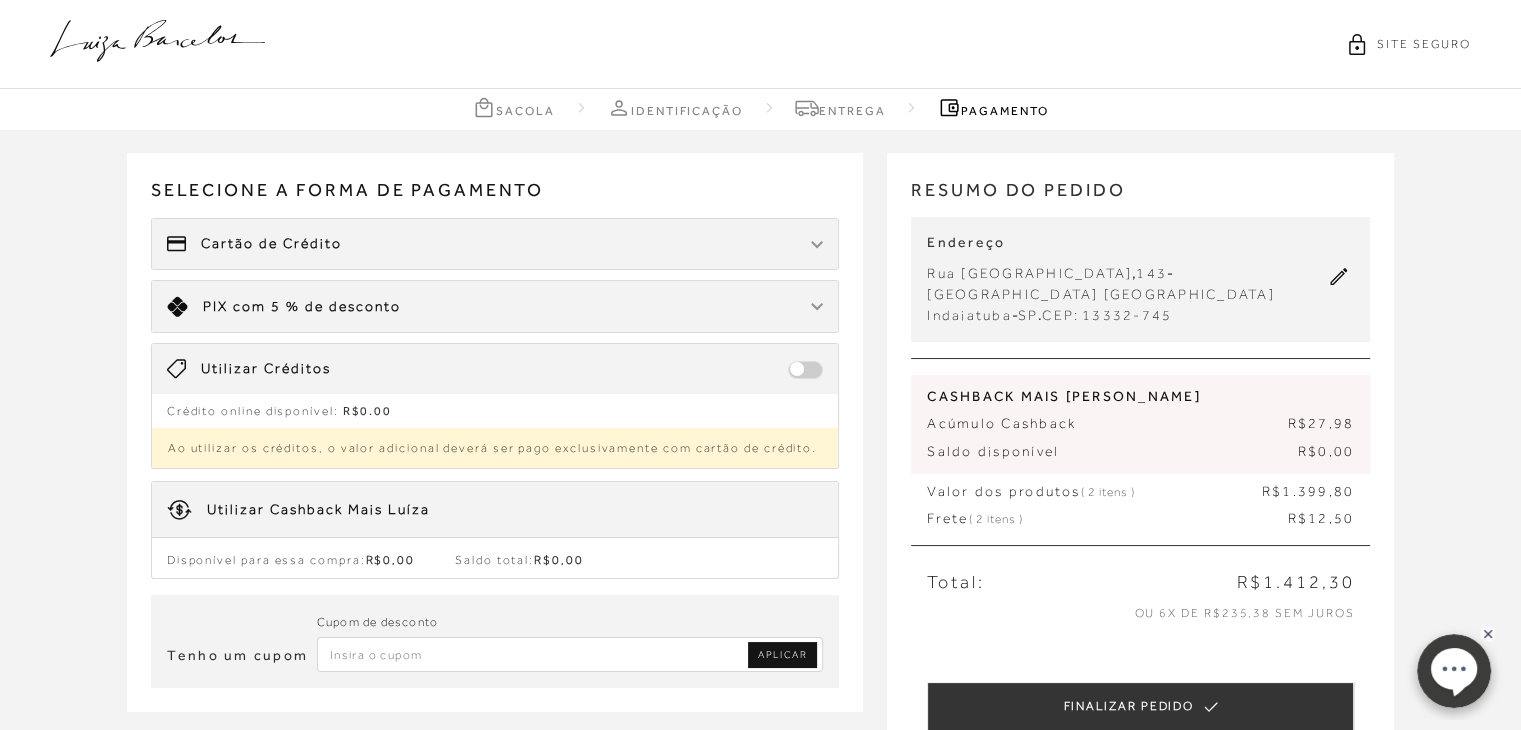click on "Cartão de Crédito" at bounding box center [495, 244] 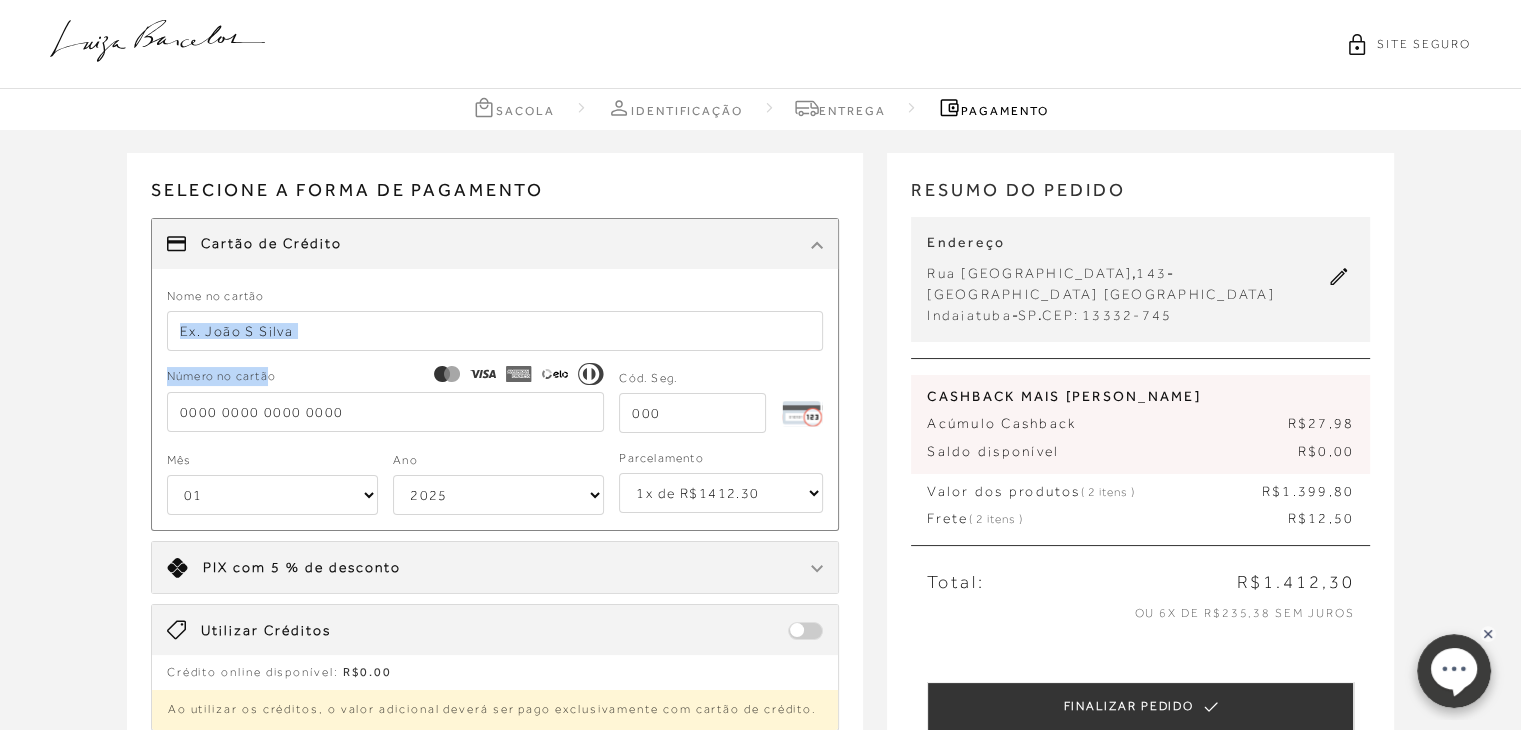 click on "Nome no cartão
Número no cartão
Cód. Seg.
Mês
01 02 03 04 05 06 07 08 09 10 11 12
Ano
2025 2026 2027 2028 2029 2030 2031 2032 2033 2034 2035 2036 2037 2038 2039 2040 2041 2042 2043 2044
Parcelamento
1x de R$1412.30 2x de R$706.15 sem juros 3x de R$470.77 sem juros 4x de R$353.08 sem juros 5x de R$282.46 sem juros 6x de R$235.39 sem juros" at bounding box center [495, 400] 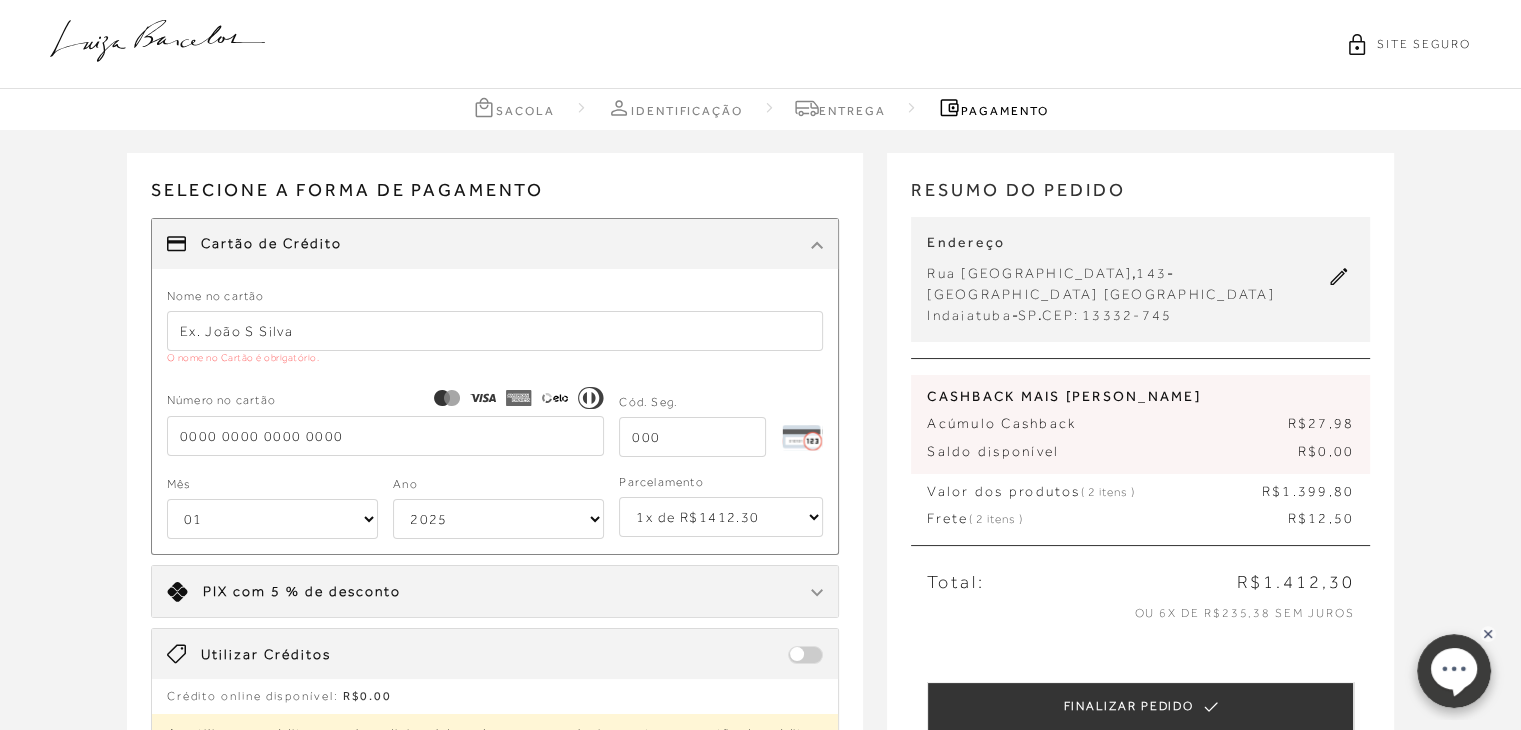 click at bounding box center (495, 331) 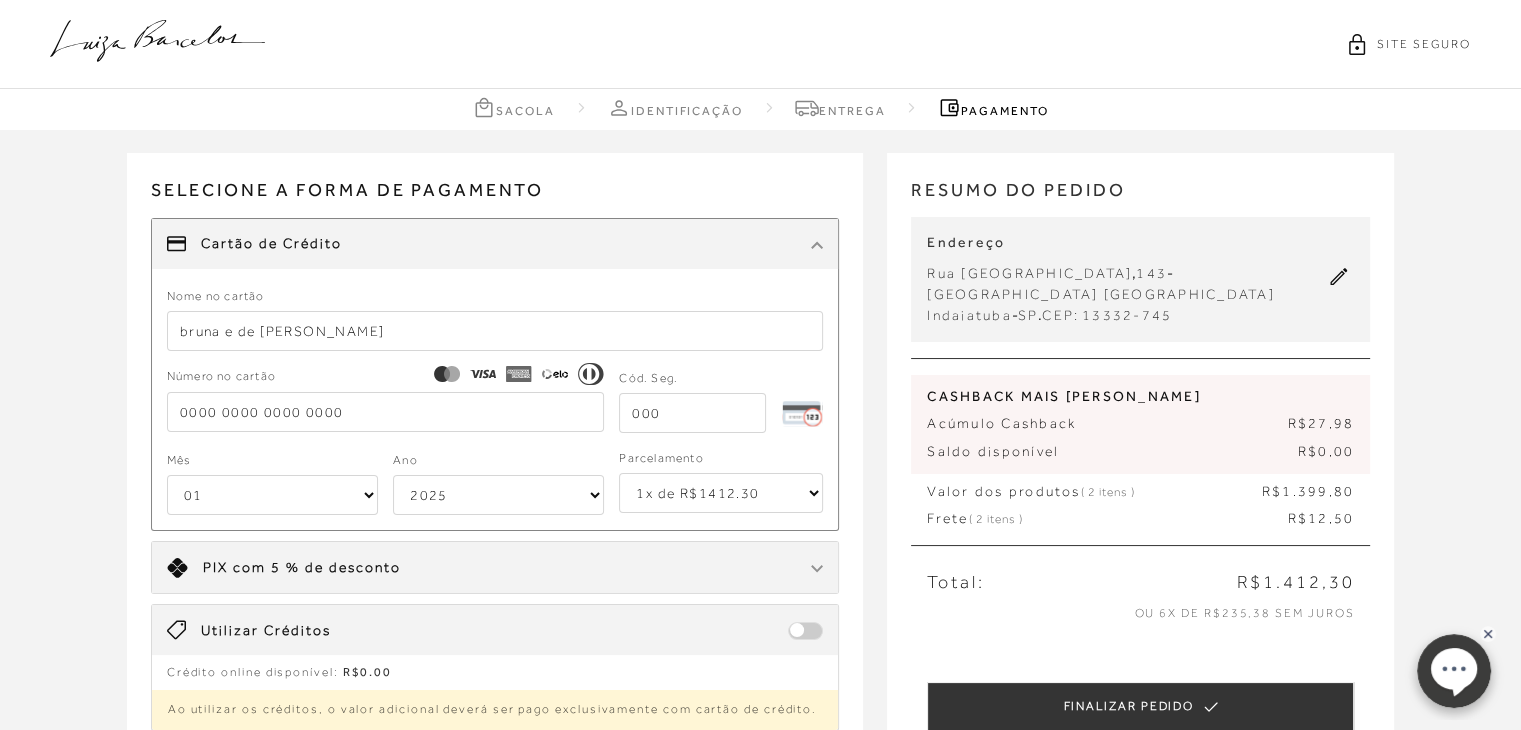 type on "bruna e de [PERSON_NAME]" 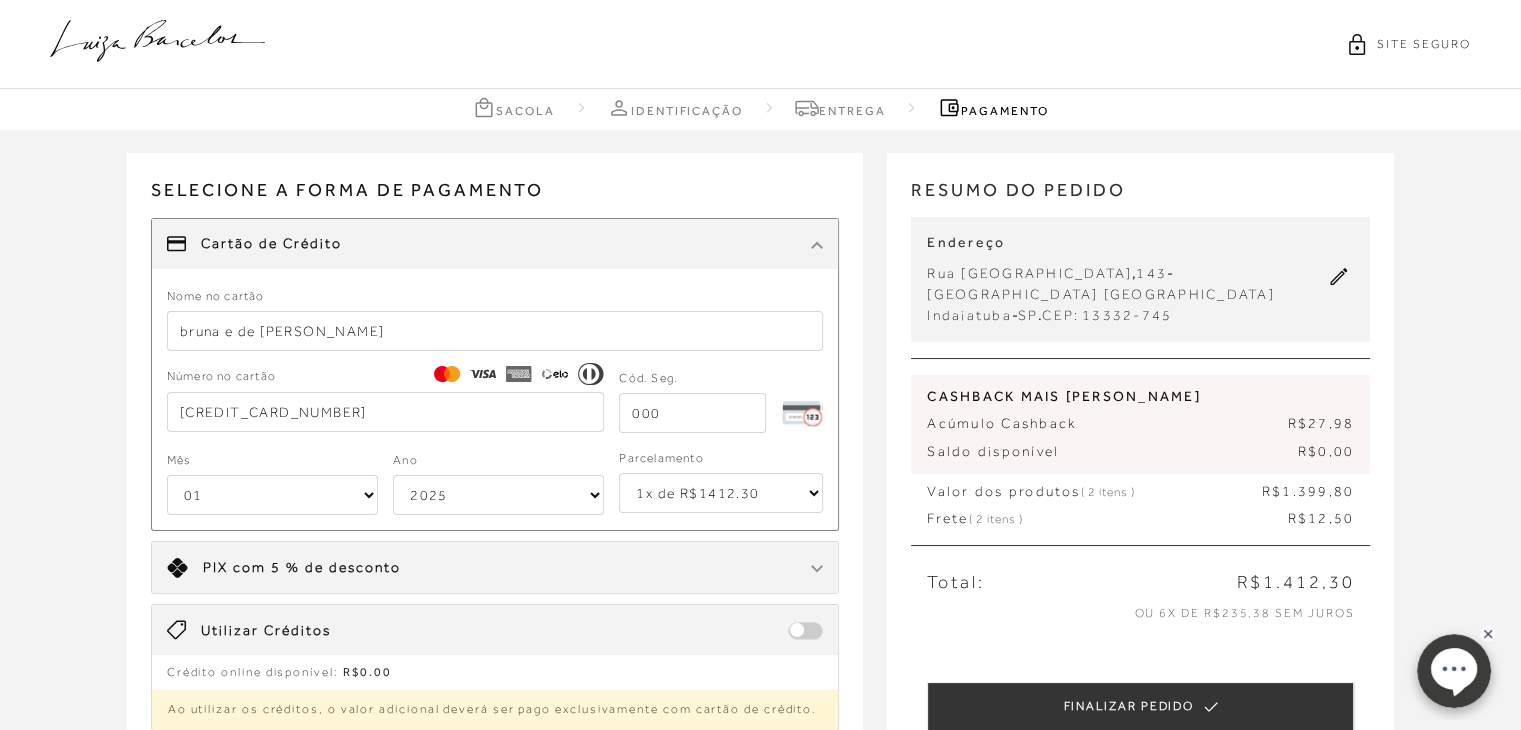 type on "[CREDIT_CARD_NUMBER]" 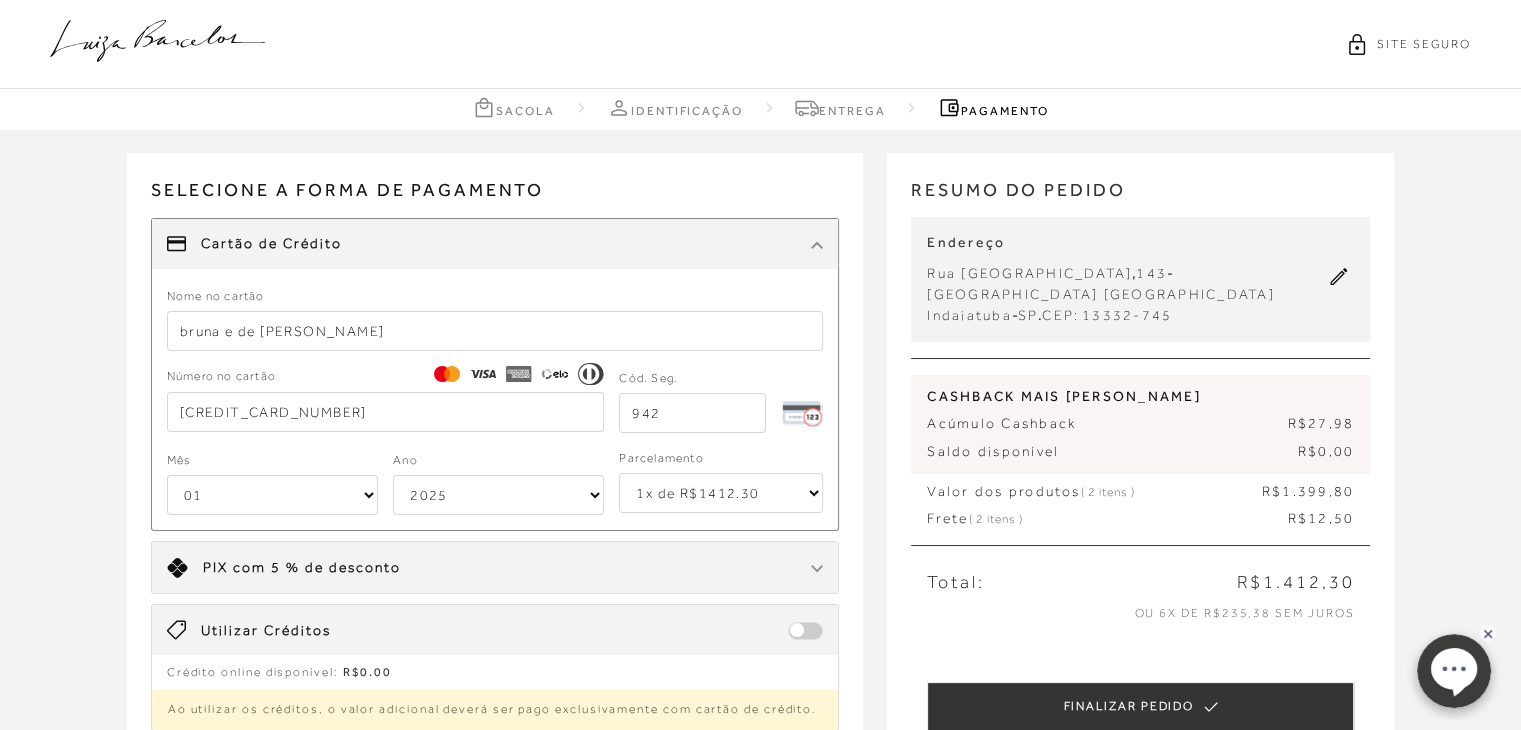 type on "942" 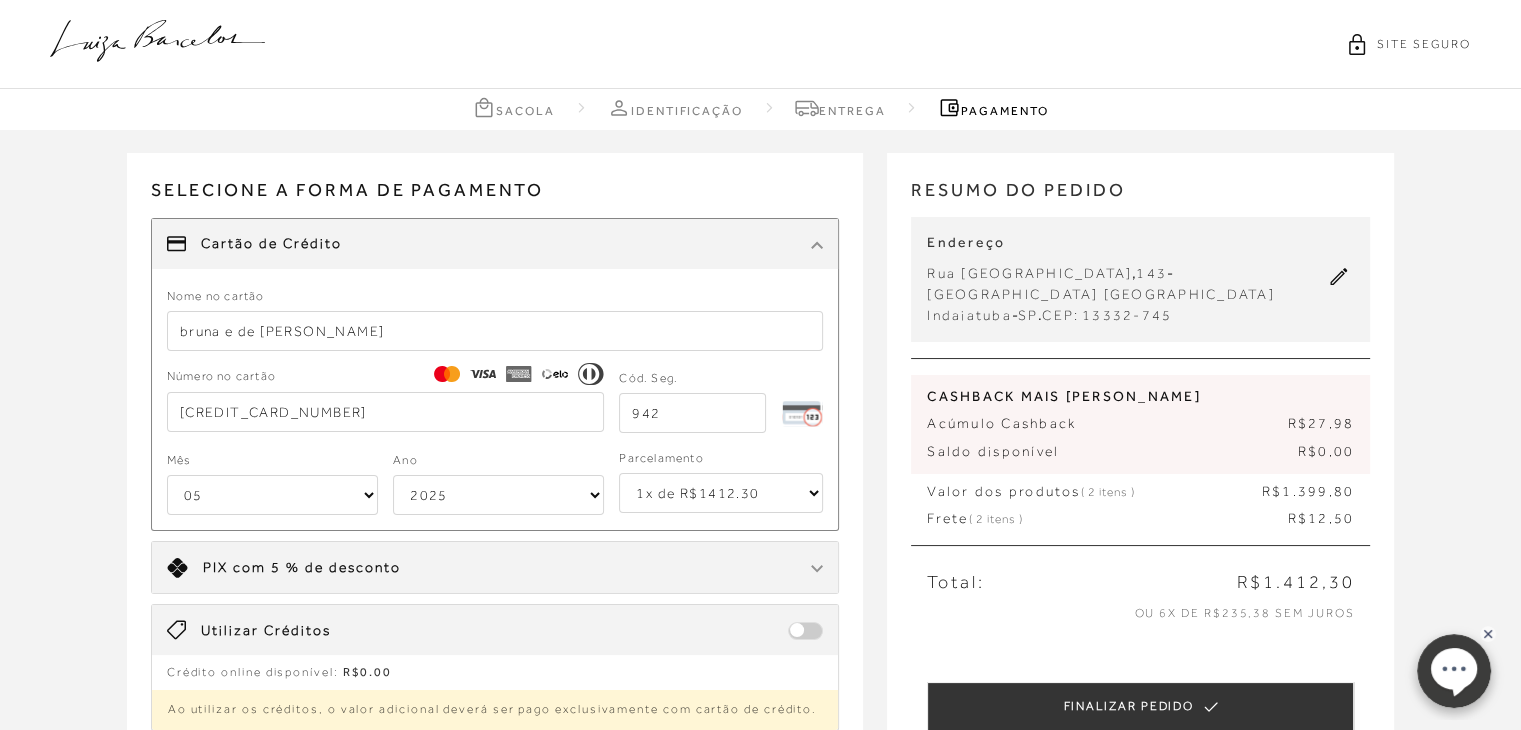 click on "01 02 03 04 05 06 07 08 09 10 11 12" at bounding box center [272, 495] 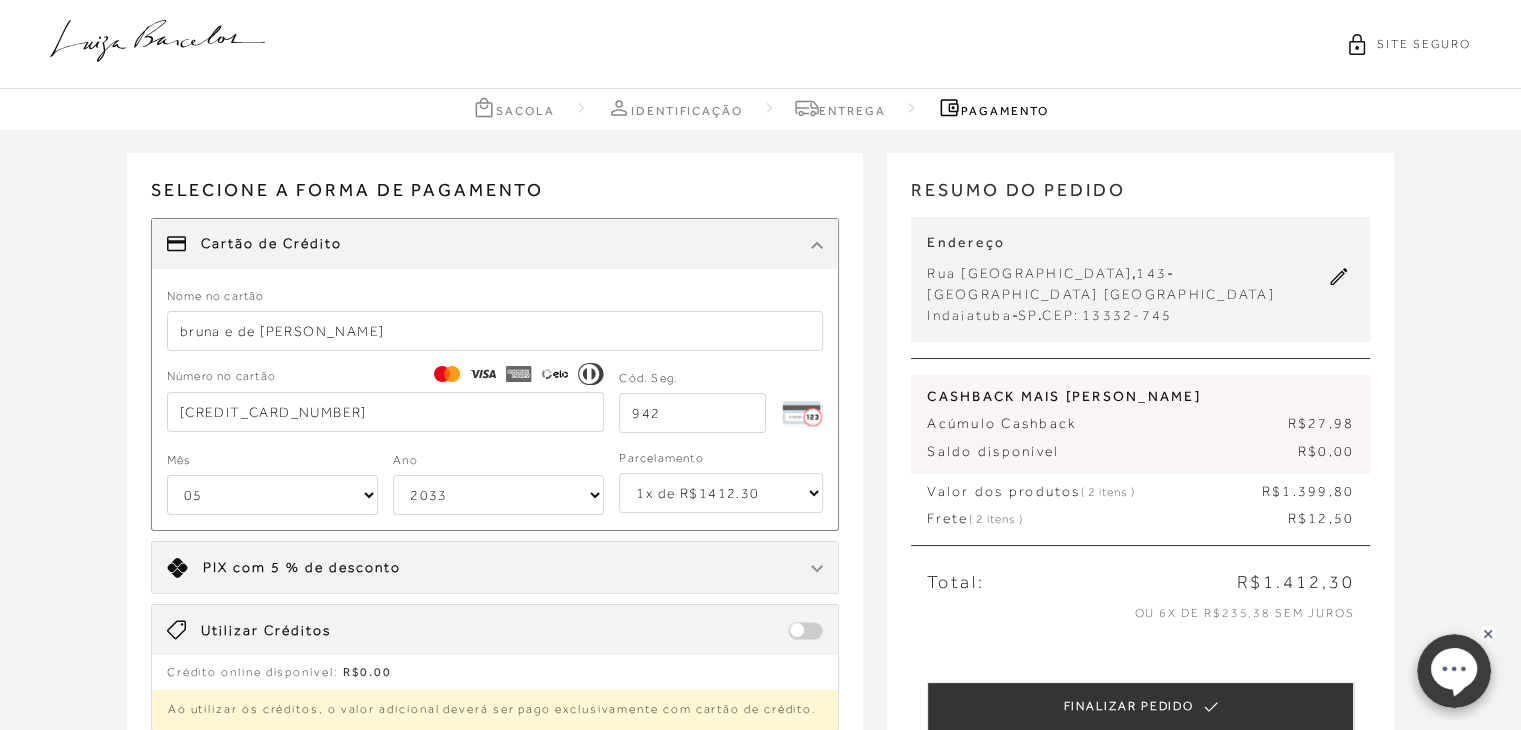 click on "2025 2026 2027 2028 2029 2030 2031 2032 2033 2034 2035 2036 2037 2038 2039 2040 2041 2042 2043 2044" at bounding box center [498, 495] 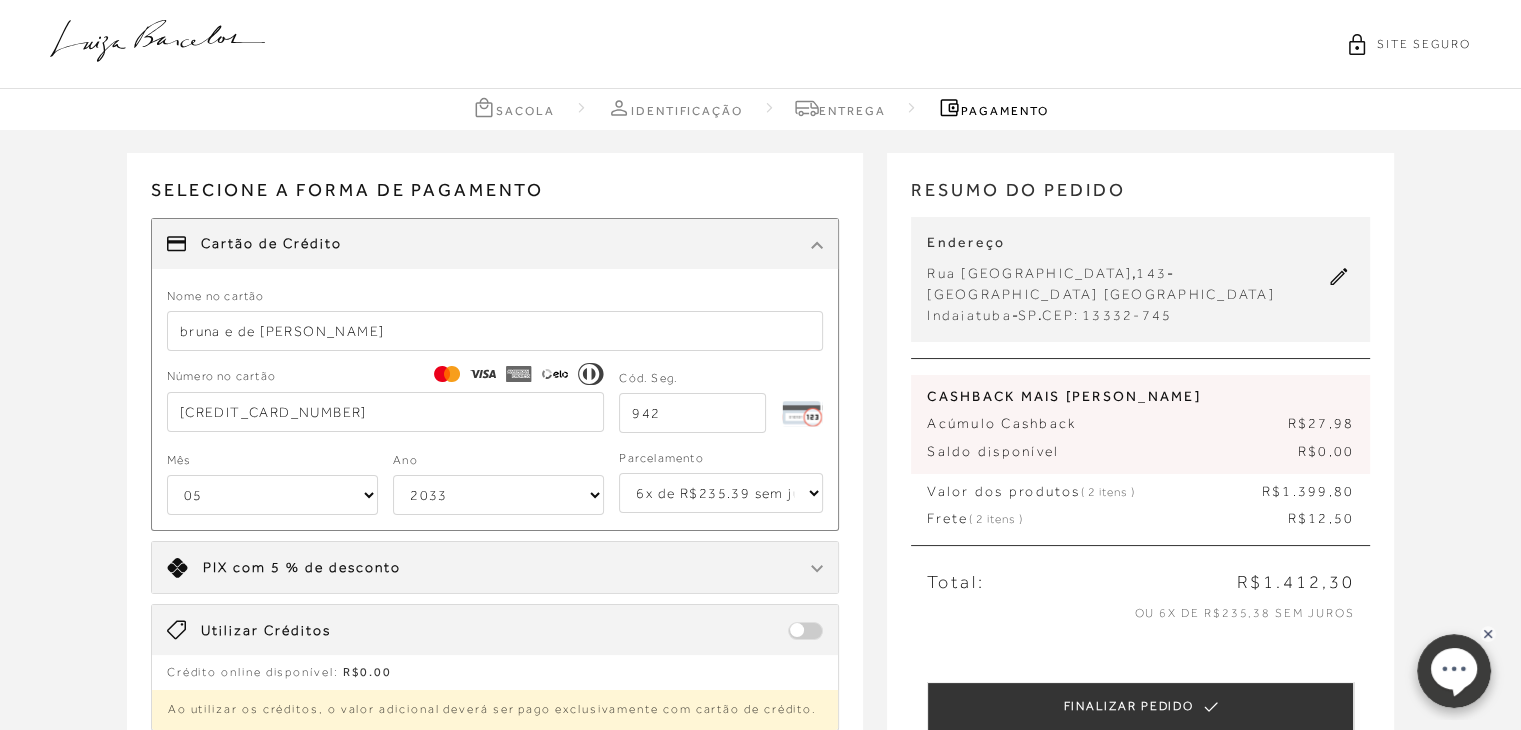 click on "1x de R$1412.30 2x de R$706.15 sem juros 3x de R$470.77 sem juros 4x de R$353.08 sem juros 5x de R$282.46 sem juros 6x de R$235.39 sem juros" at bounding box center [721, 493] 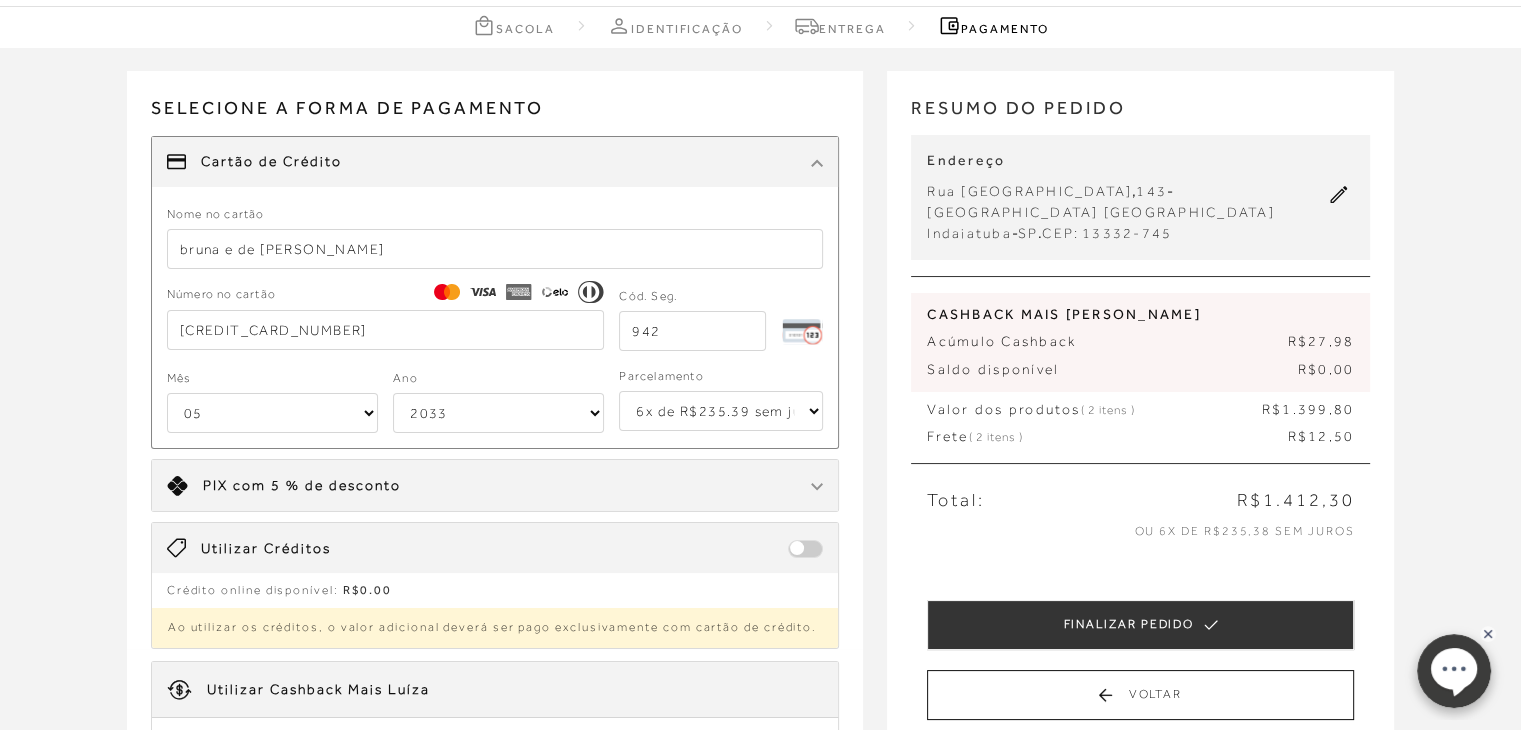 scroll, scrollTop: 200, scrollLeft: 0, axis: vertical 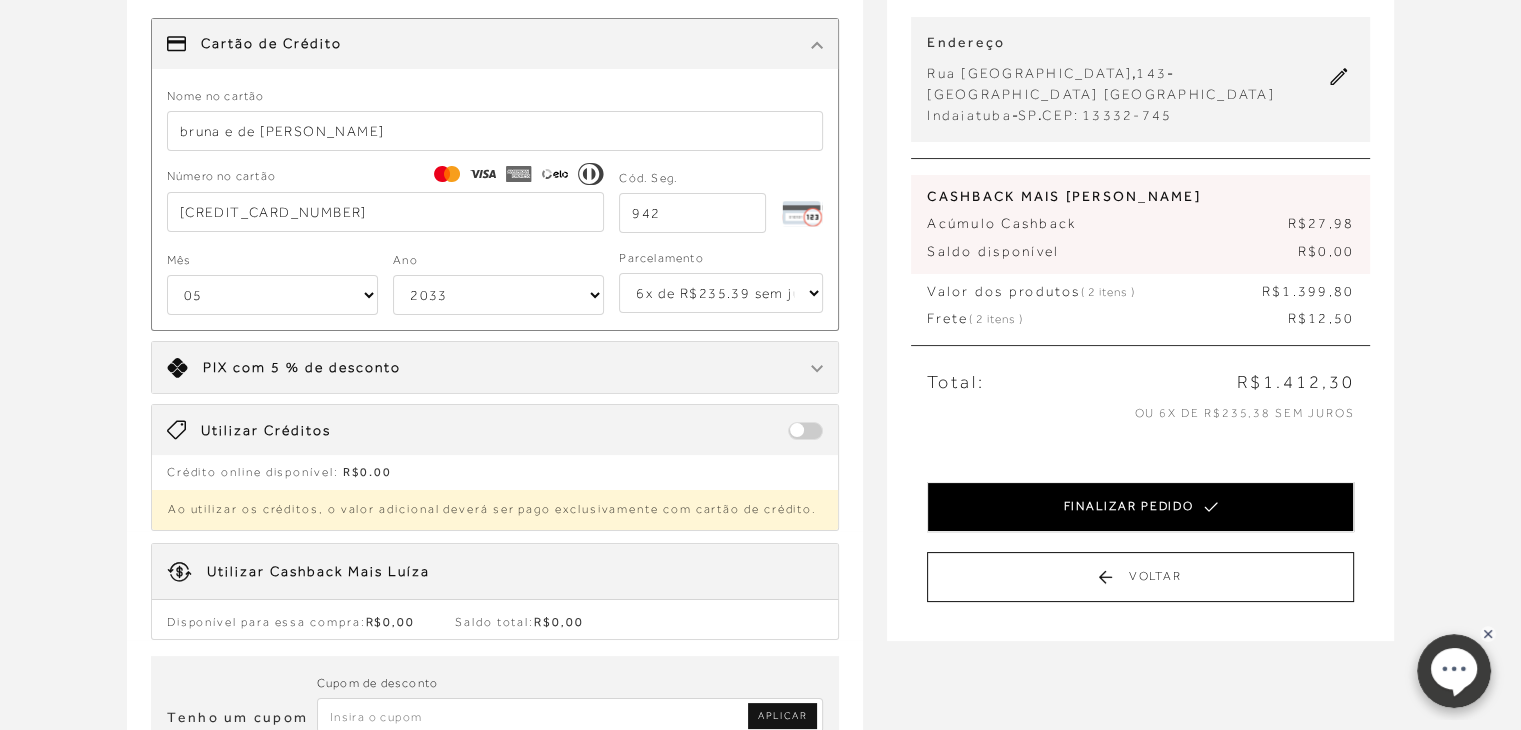 click on "FINALIZAR PEDIDO" at bounding box center [1140, 507] 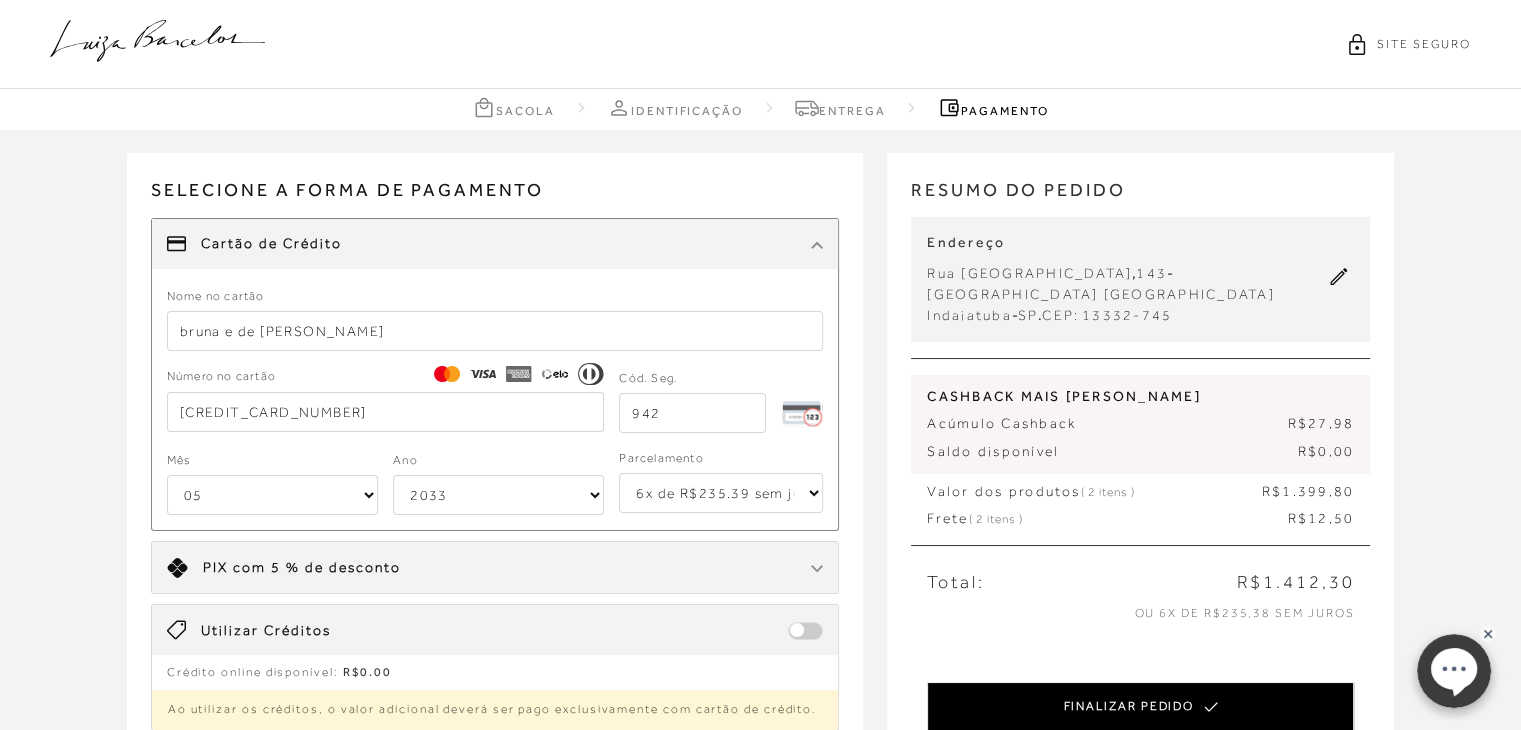 select on "05" 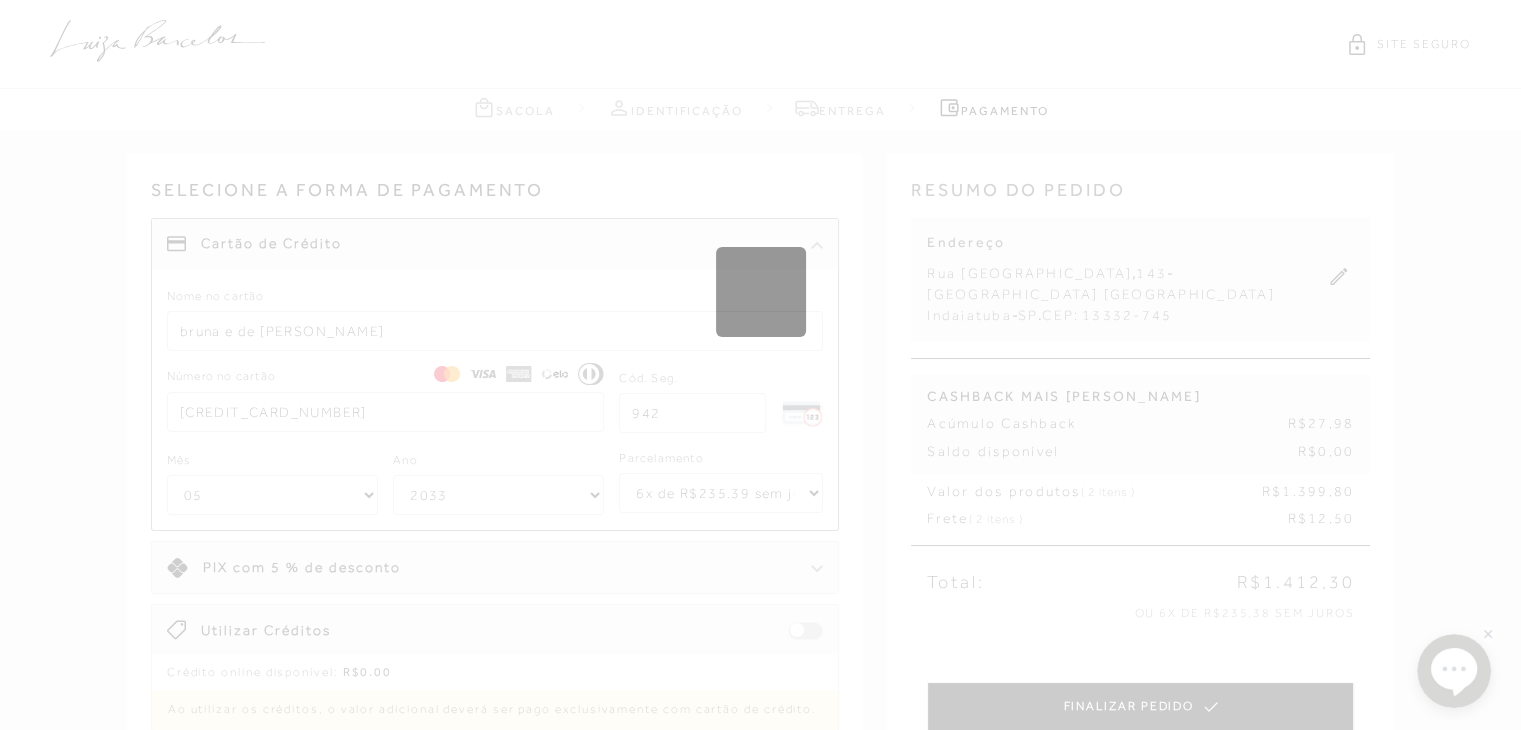 type 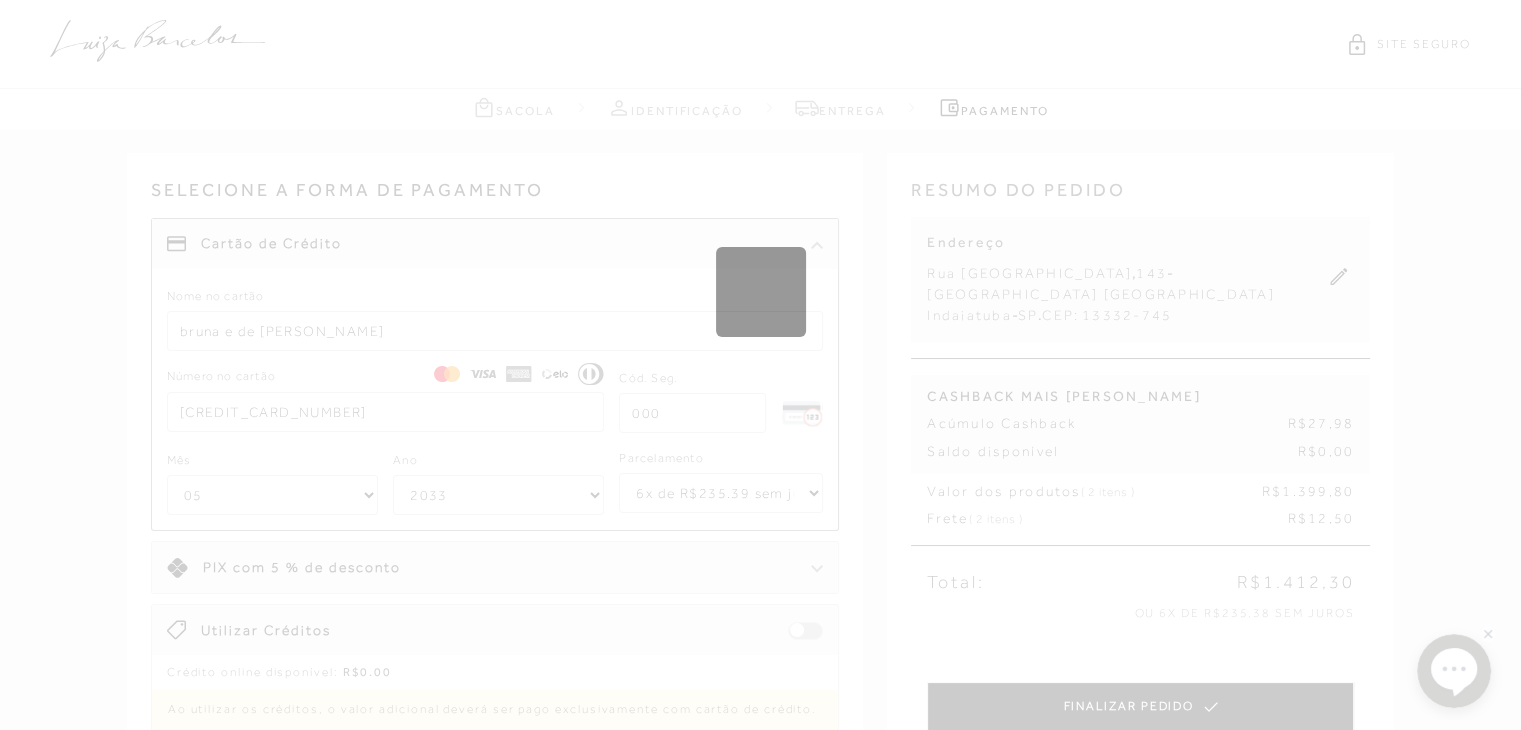 select on "1" 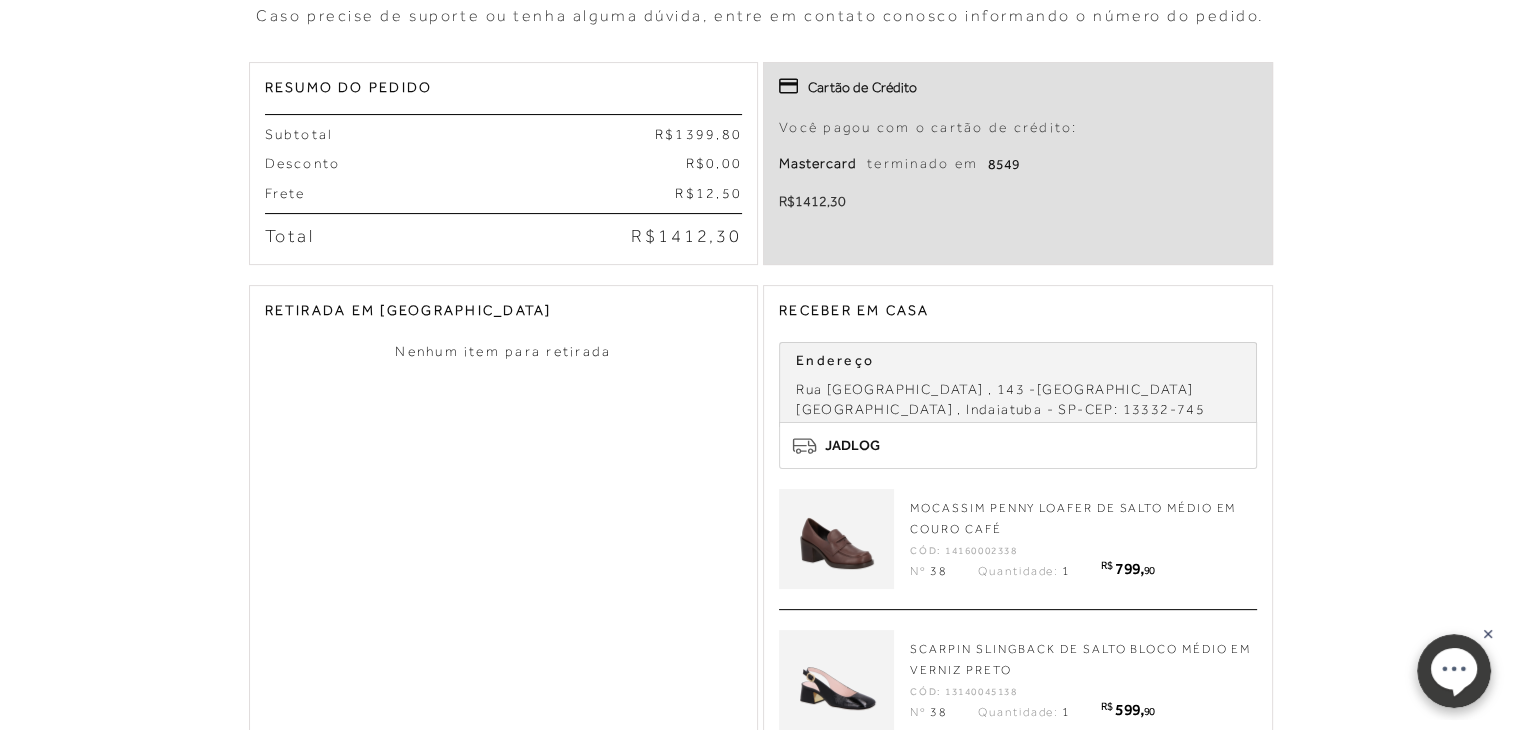 scroll, scrollTop: 700, scrollLeft: 0, axis: vertical 